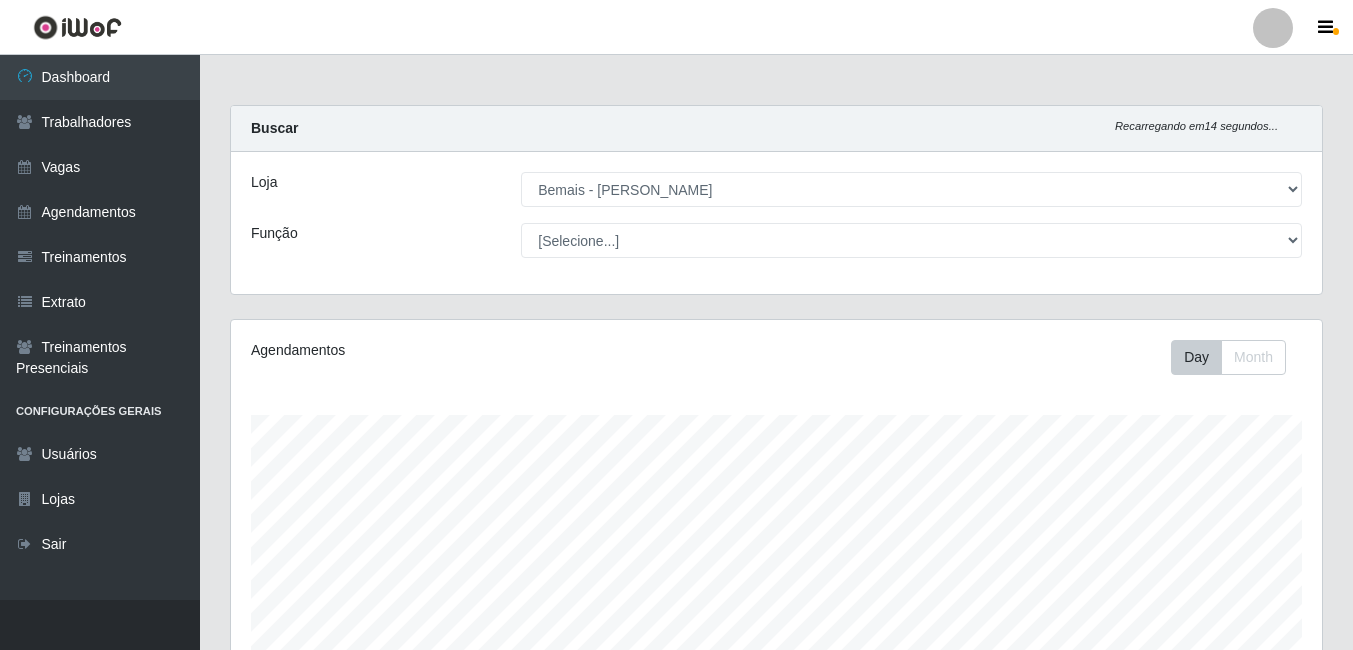 select on "230" 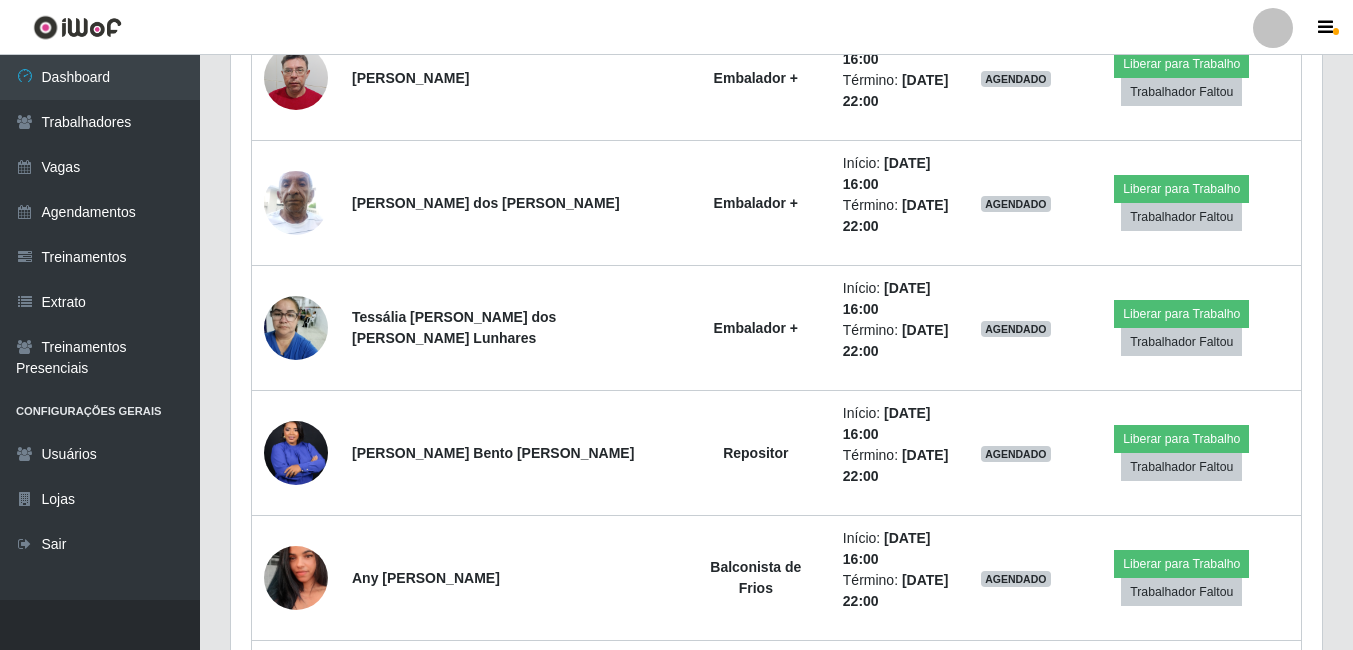 scroll, scrollTop: 999585, scrollLeft: 998909, axis: both 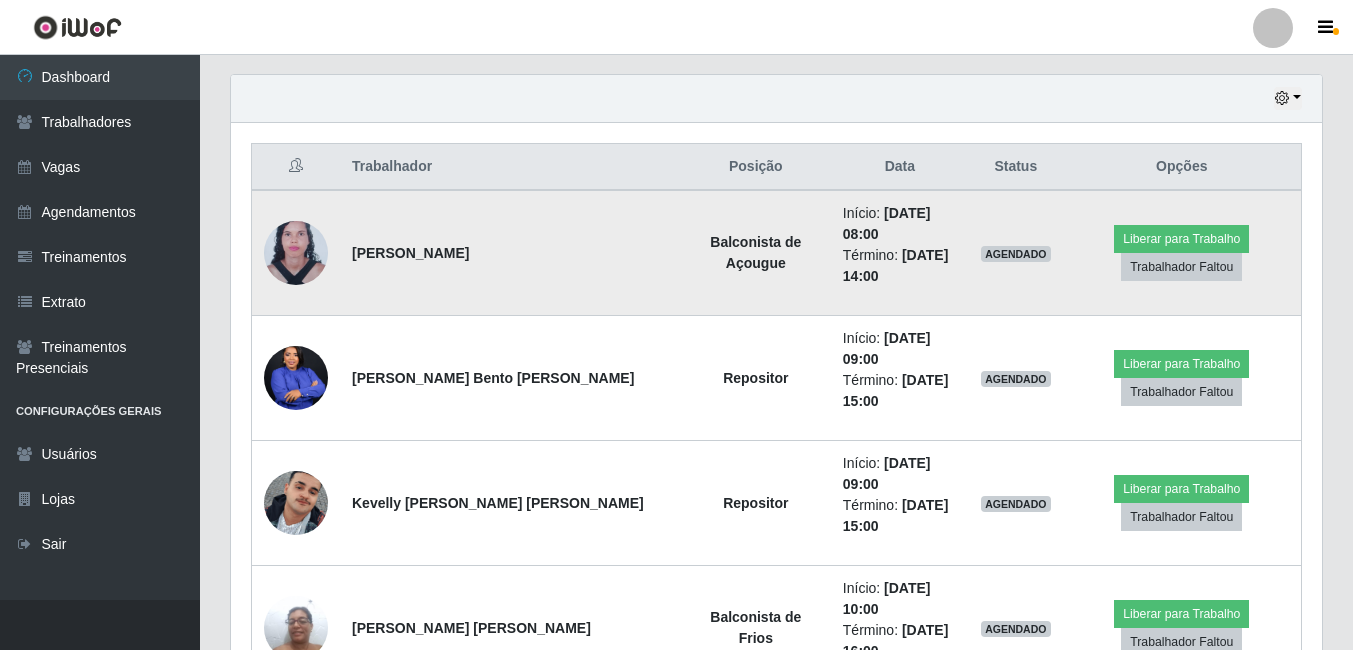 click at bounding box center (296, 253) 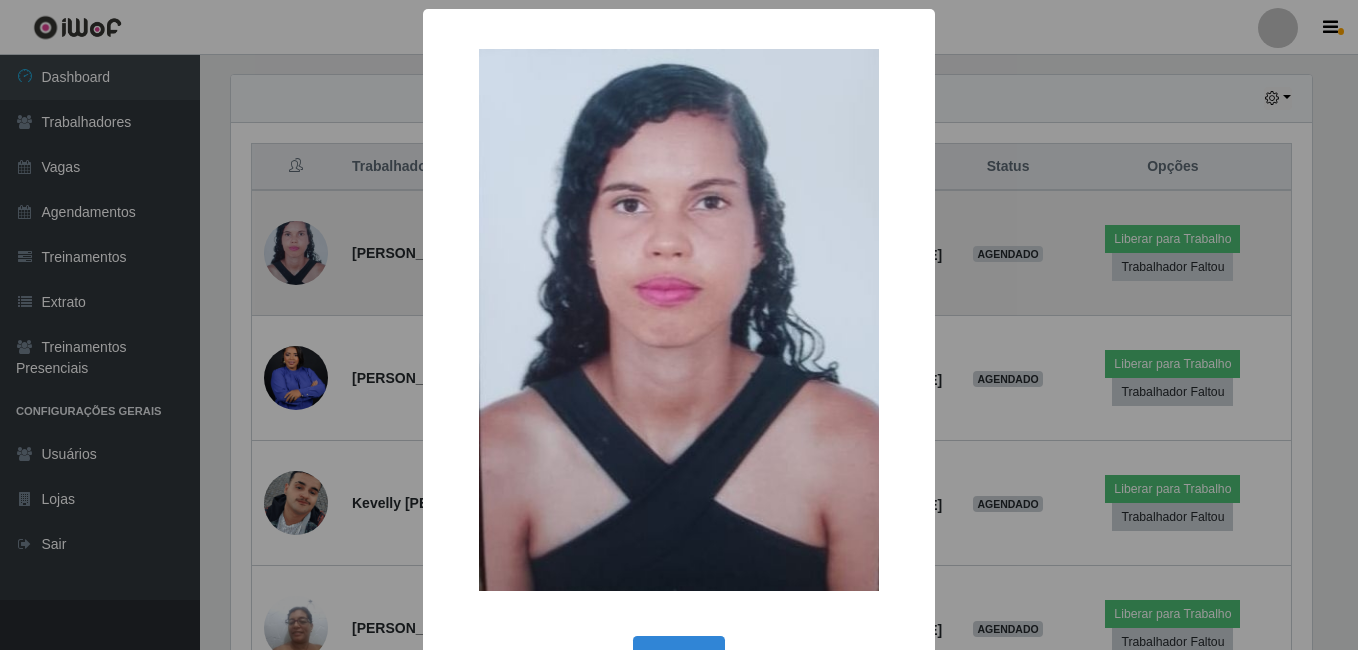 scroll, scrollTop: 999585, scrollLeft: 998919, axis: both 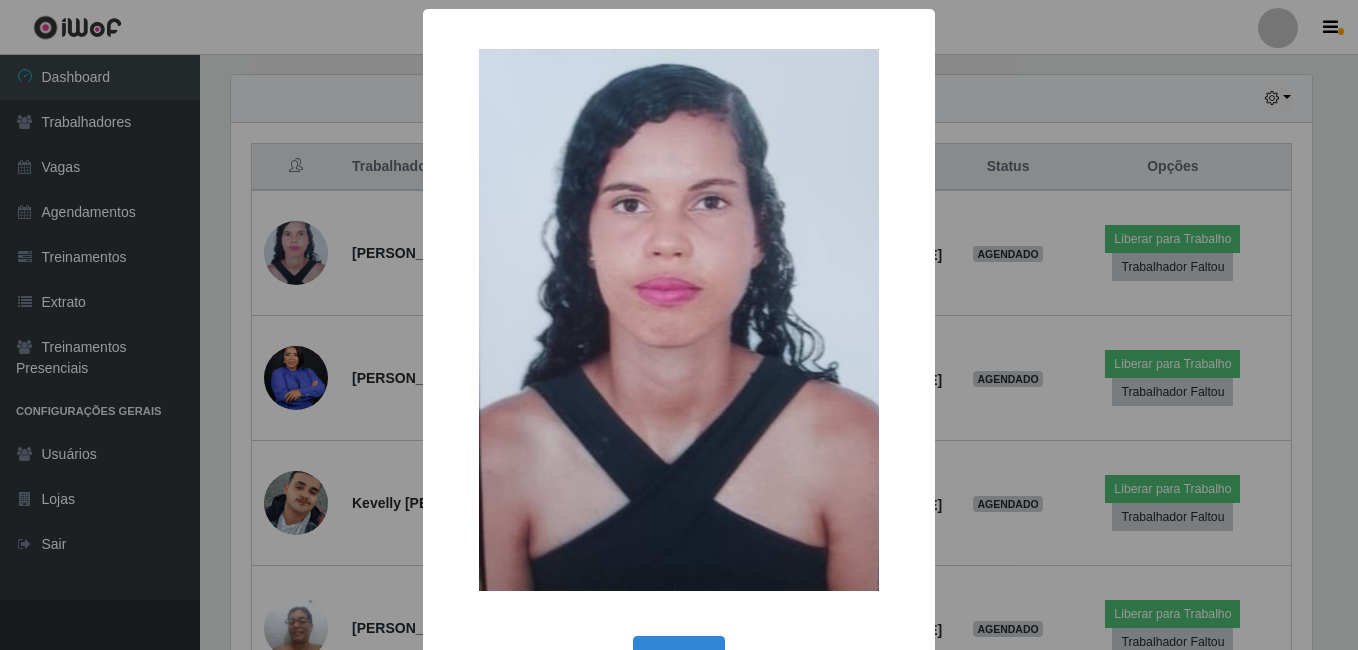 click on "× OK Cancel" at bounding box center (679, 325) 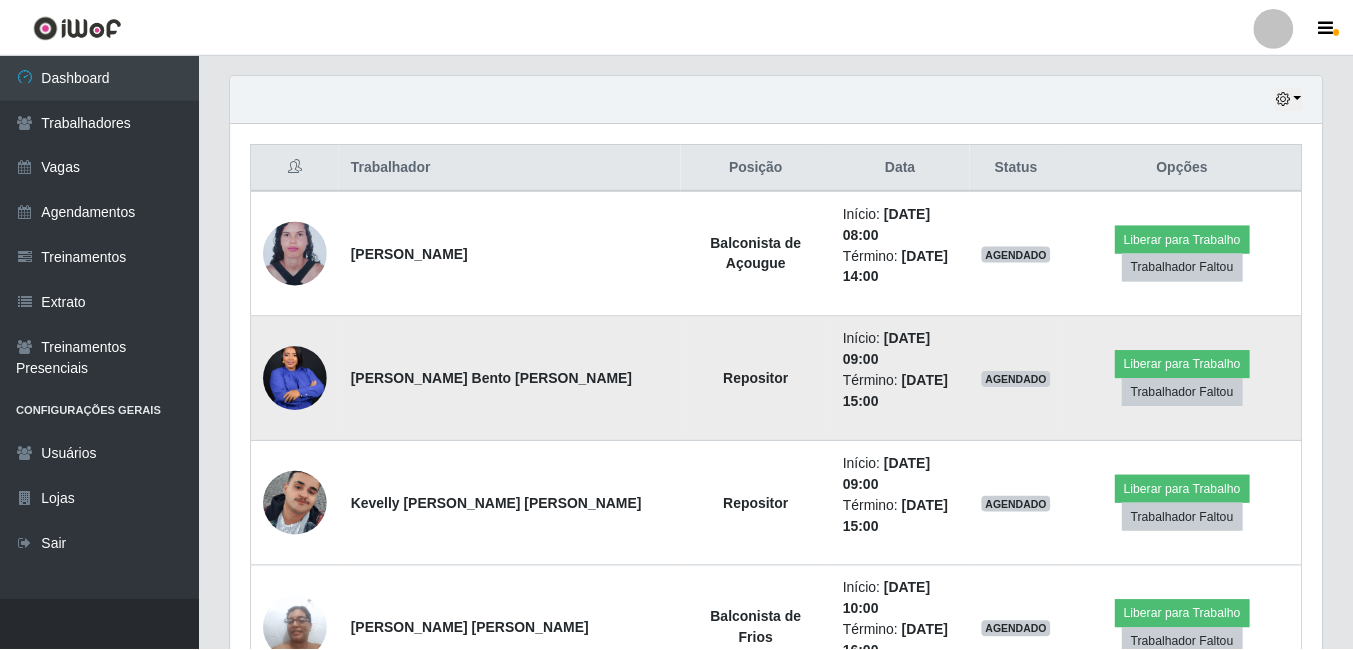 scroll, scrollTop: 999585, scrollLeft: 998909, axis: both 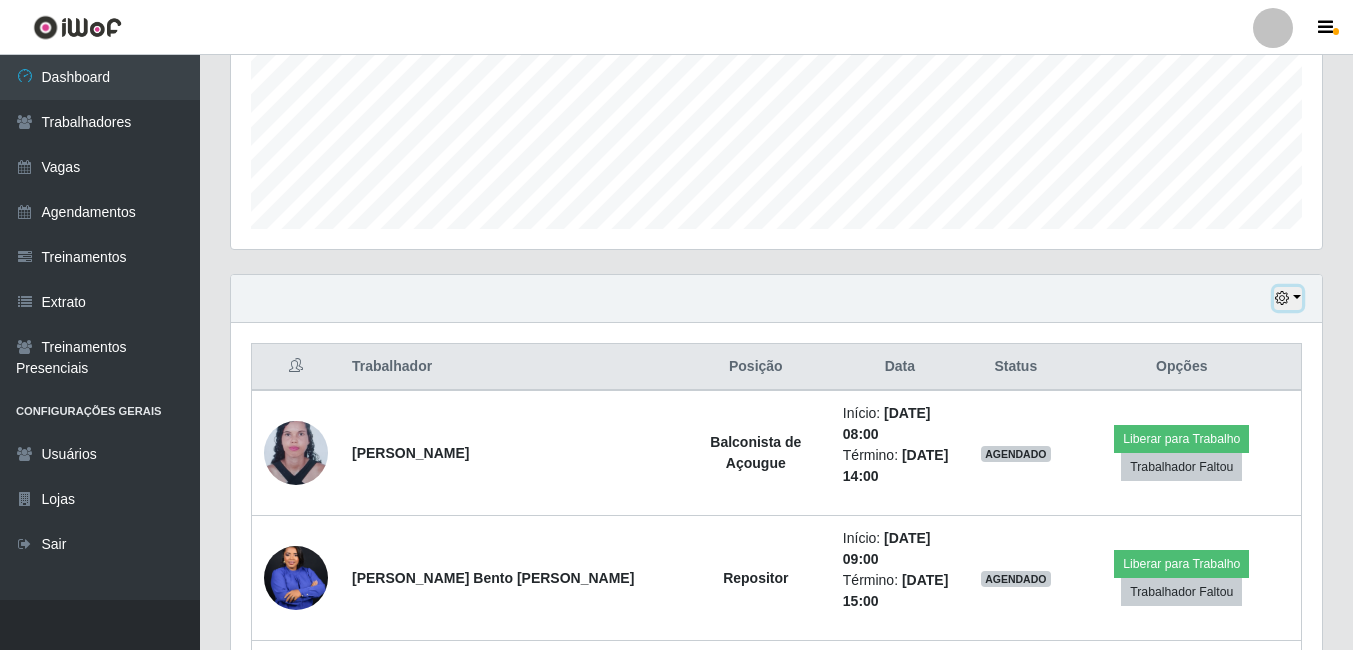 click at bounding box center [1288, 298] 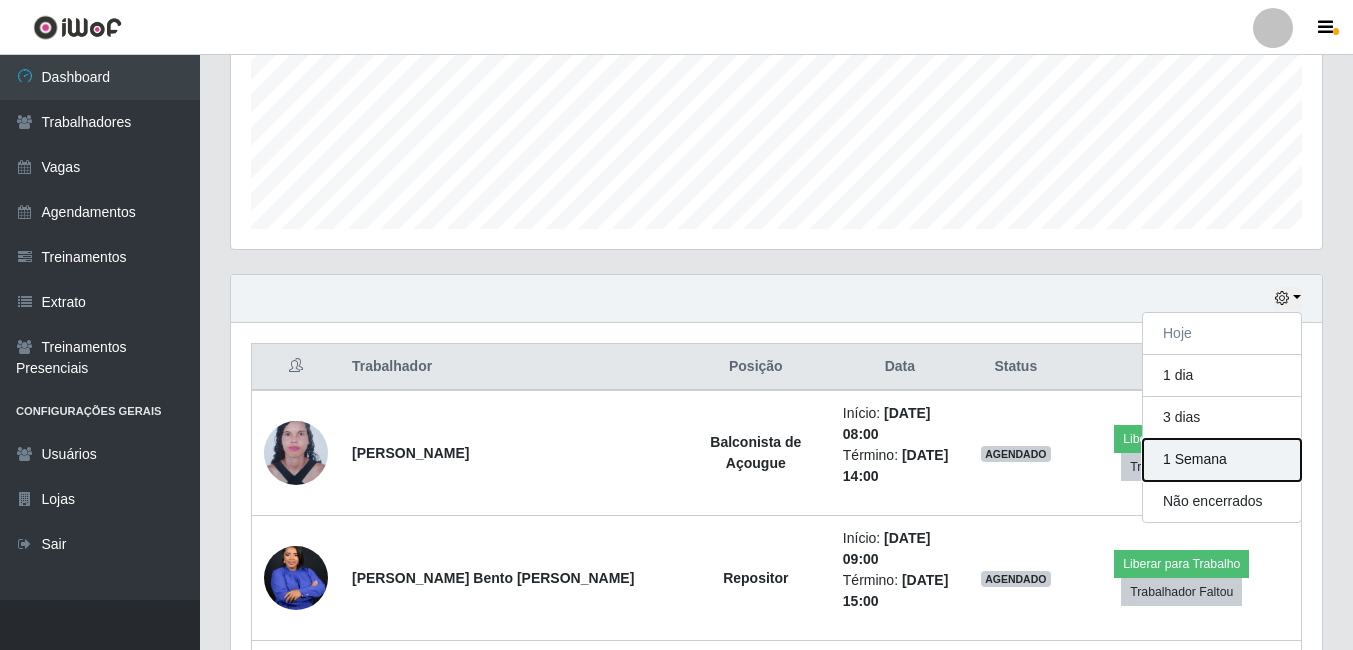 click on "1 Semana" at bounding box center (1222, 460) 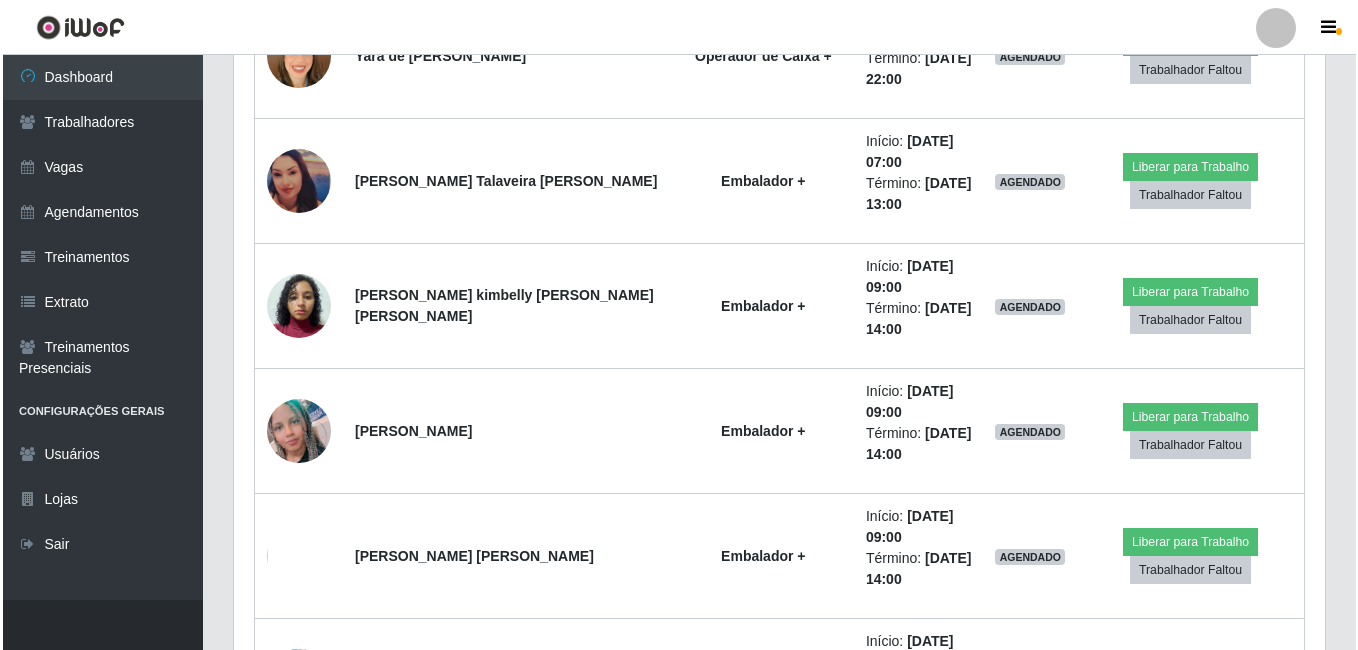scroll, scrollTop: 2886, scrollLeft: 0, axis: vertical 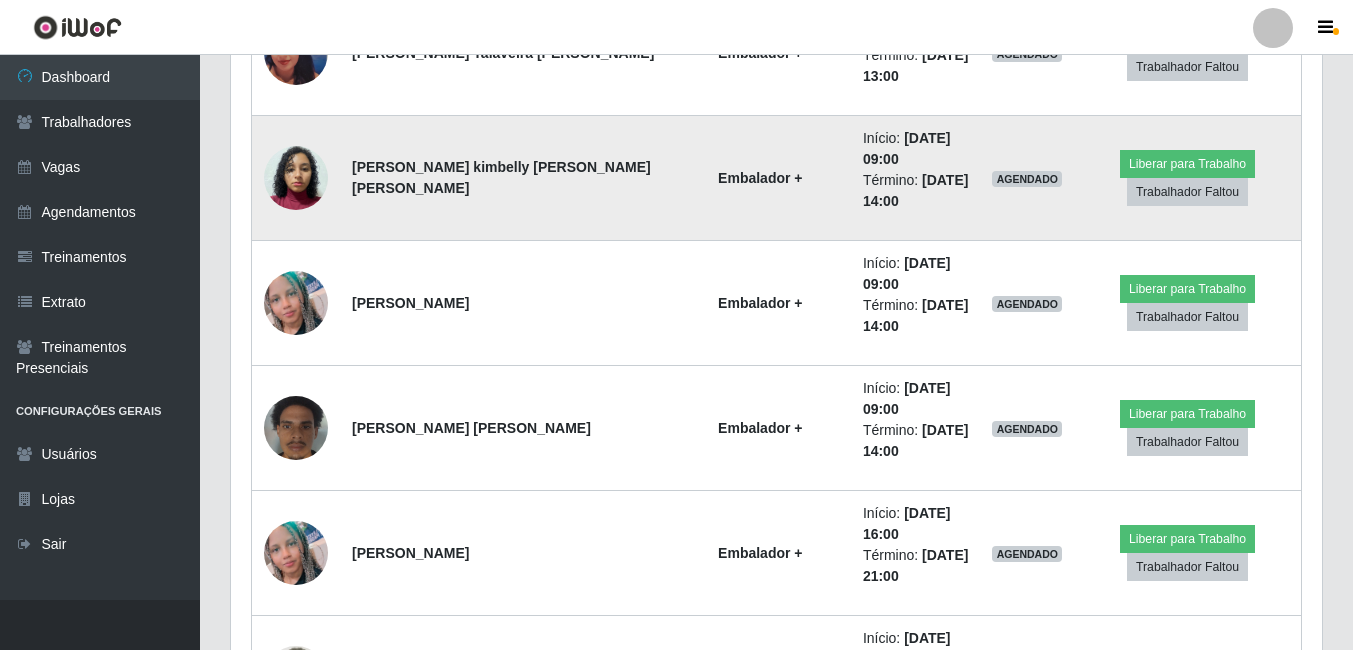 click at bounding box center [296, 177] 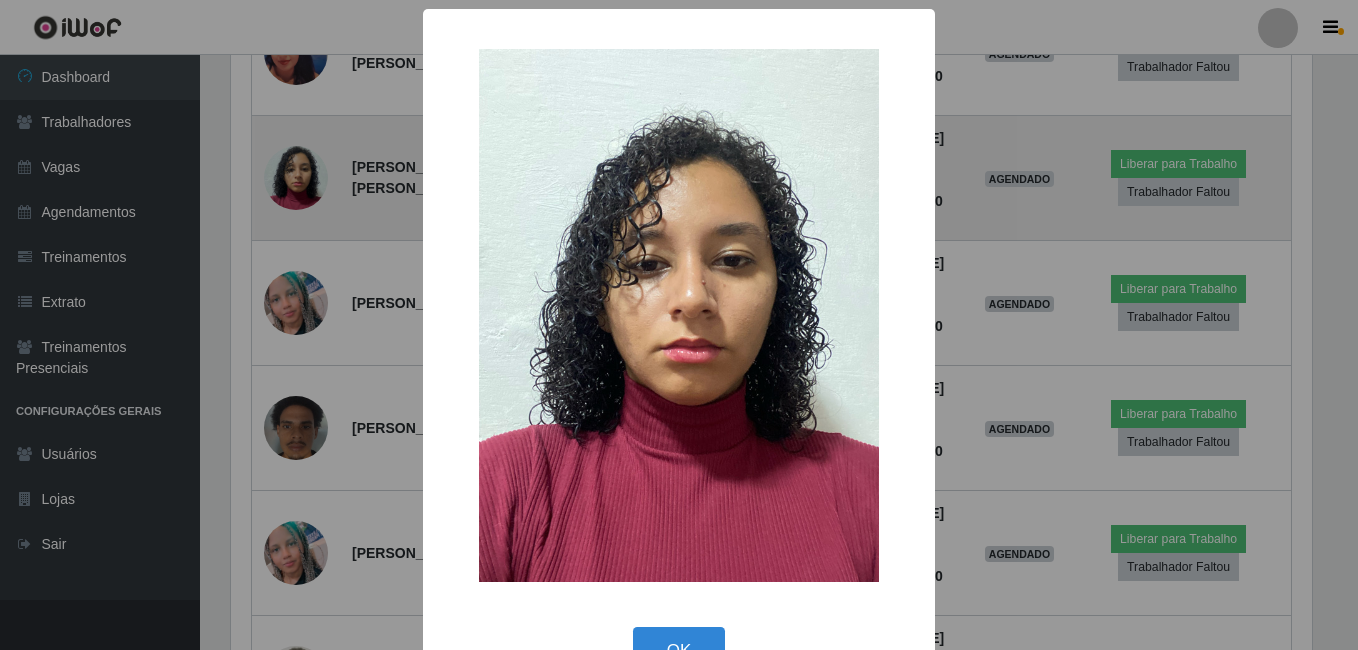 scroll, scrollTop: 999585, scrollLeft: 998919, axis: both 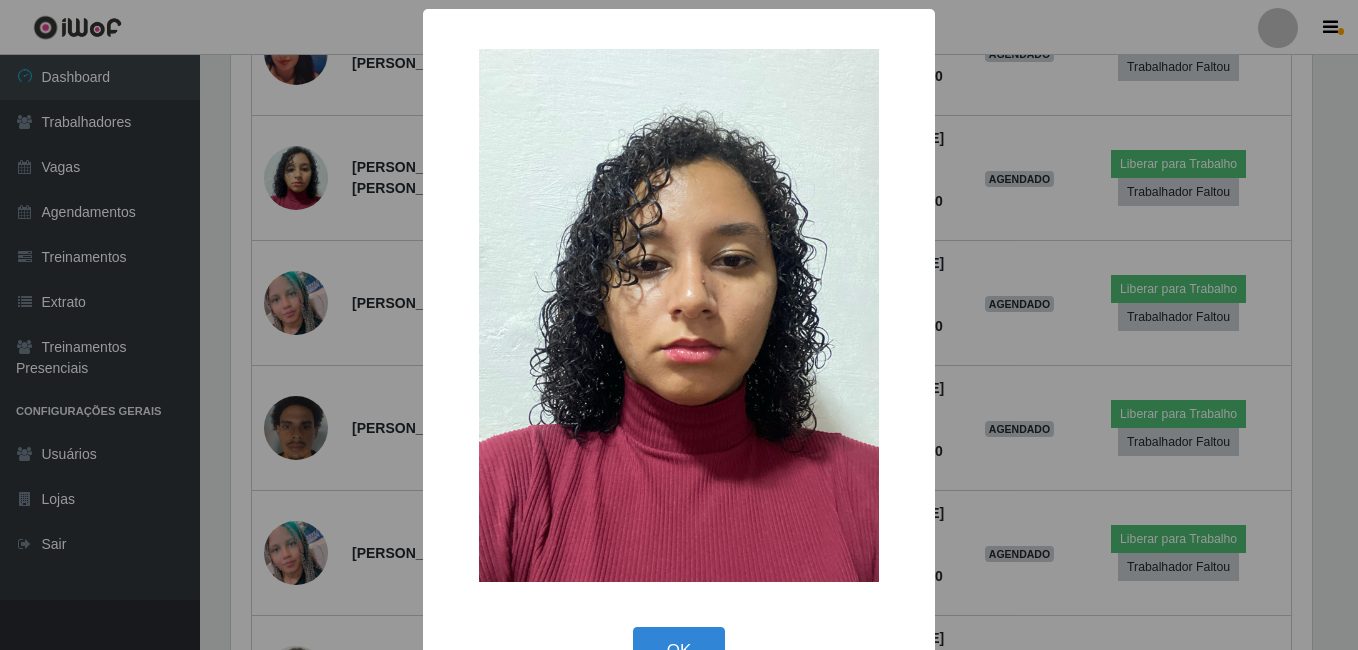 click on "× OK Cancel" at bounding box center [679, 325] 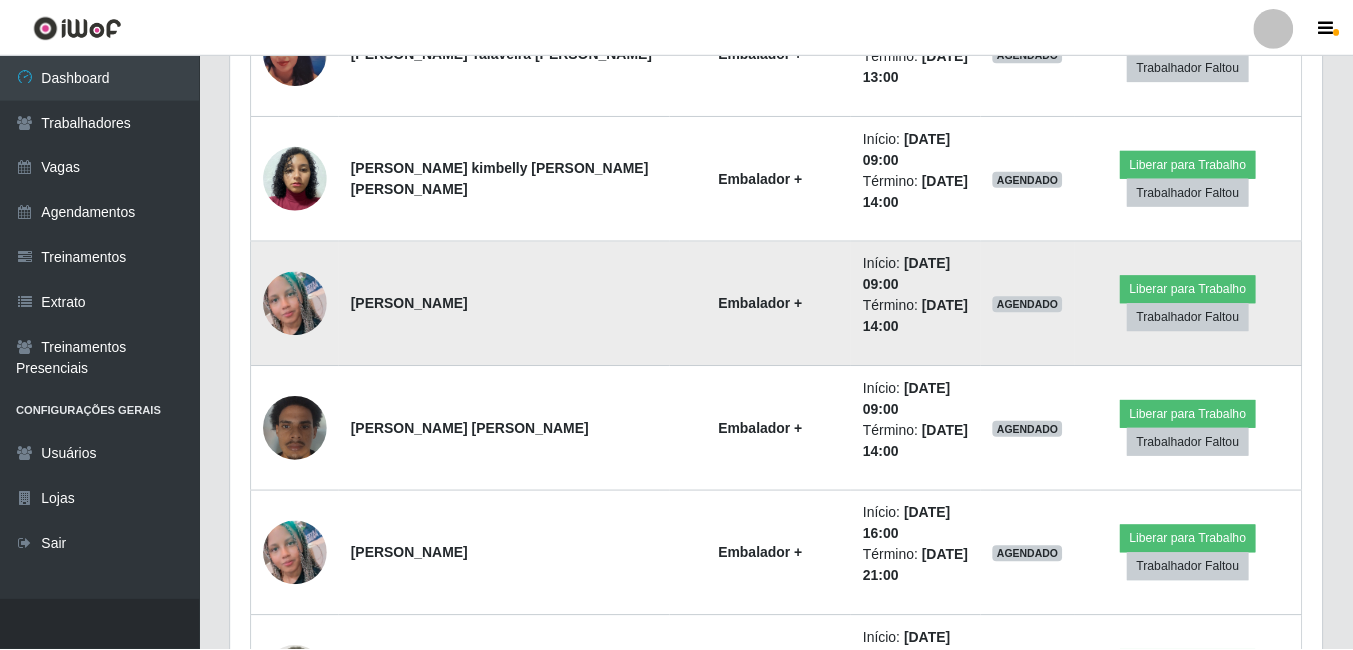 scroll, scrollTop: 999585, scrollLeft: 998909, axis: both 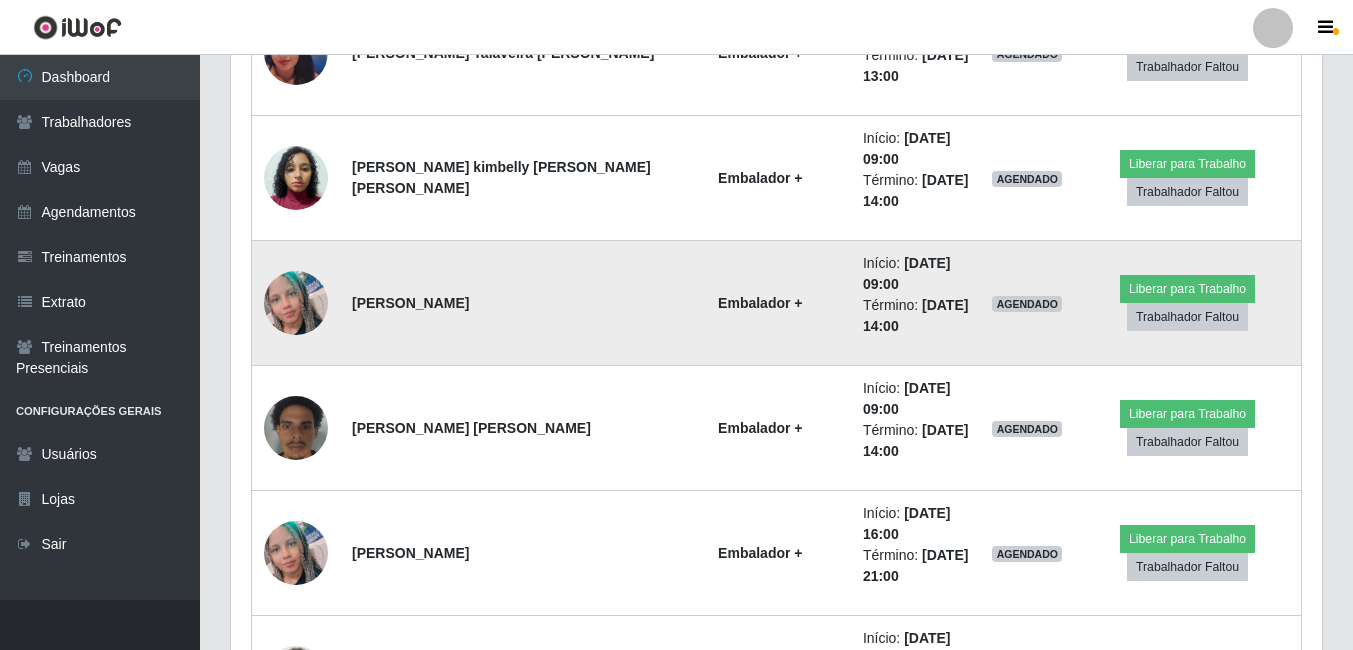 click at bounding box center (296, 303) 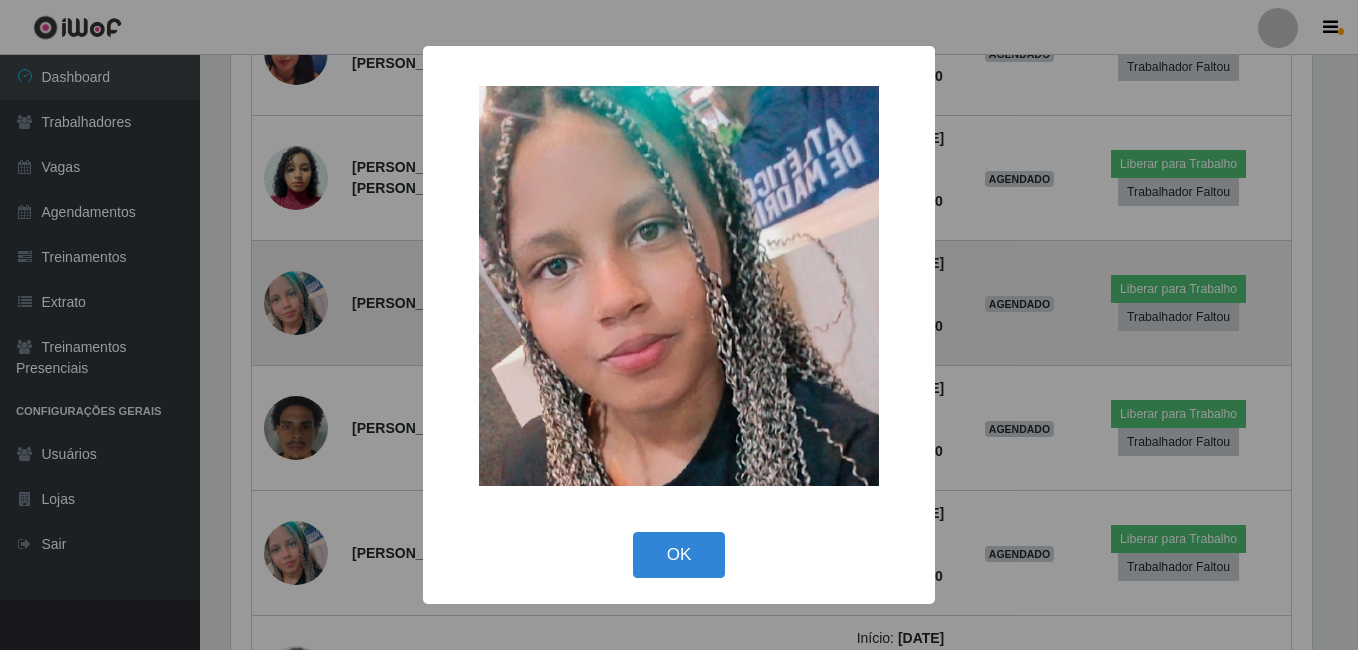 scroll, scrollTop: 999585, scrollLeft: 998919, axis: both 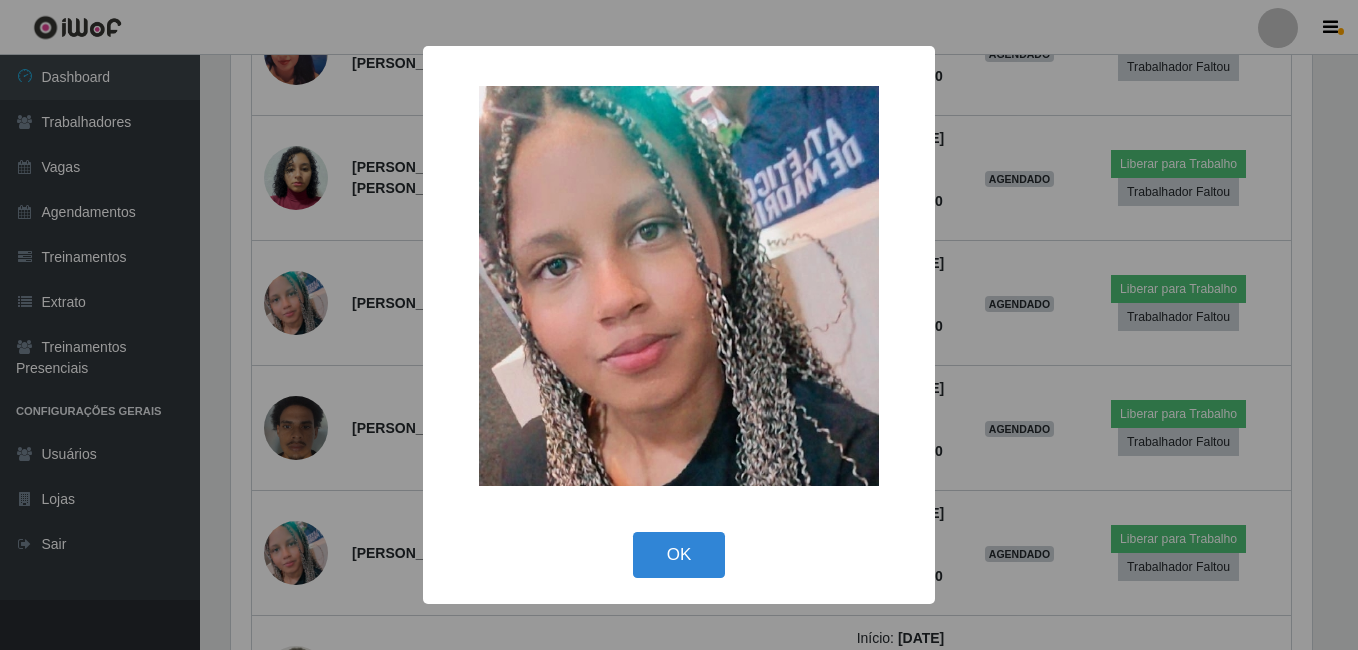 click on "× OK Cancel" at bounding box center (679, 325) 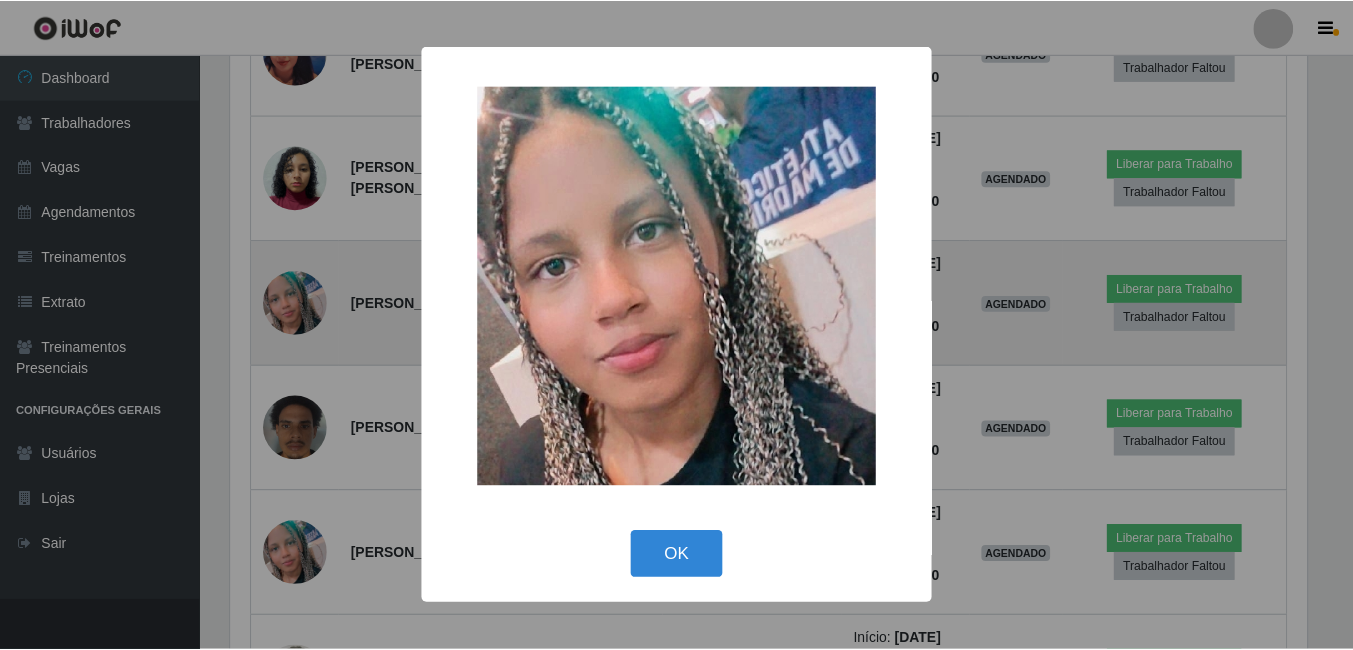 scroll, scrollTop: 999585, scrollLeft: 998909, axis: both 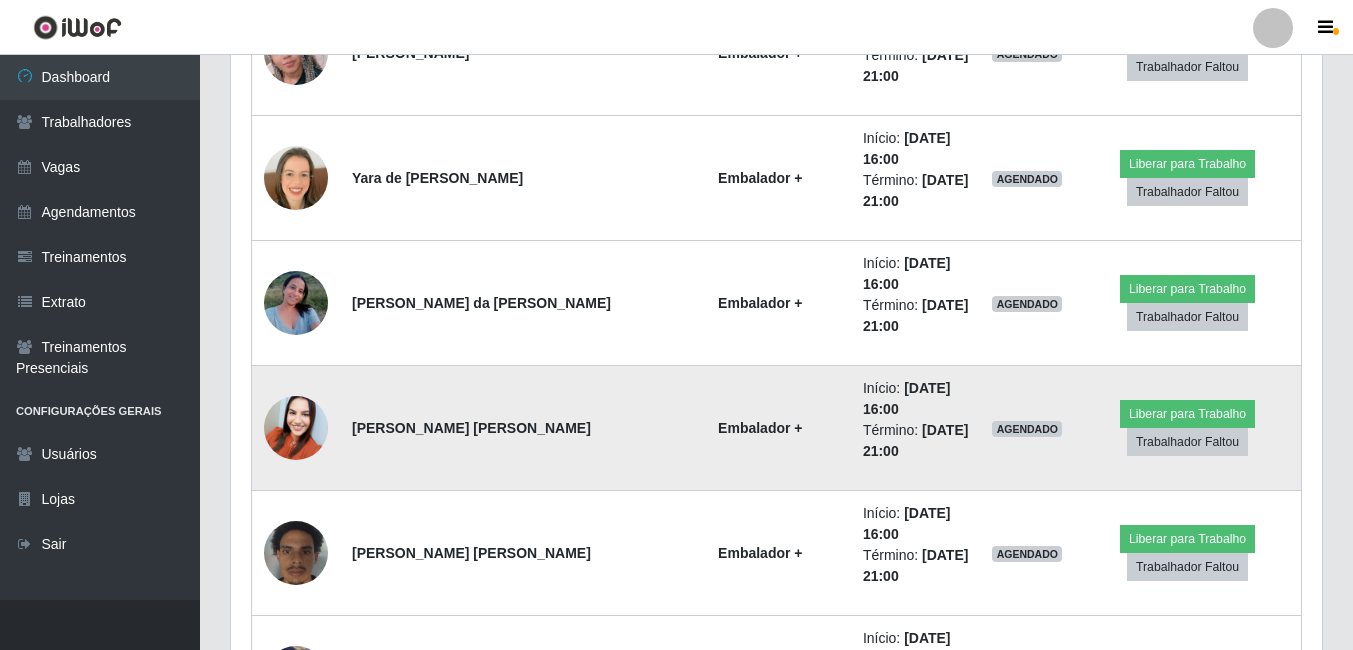 click at bounding box center [296, 427] 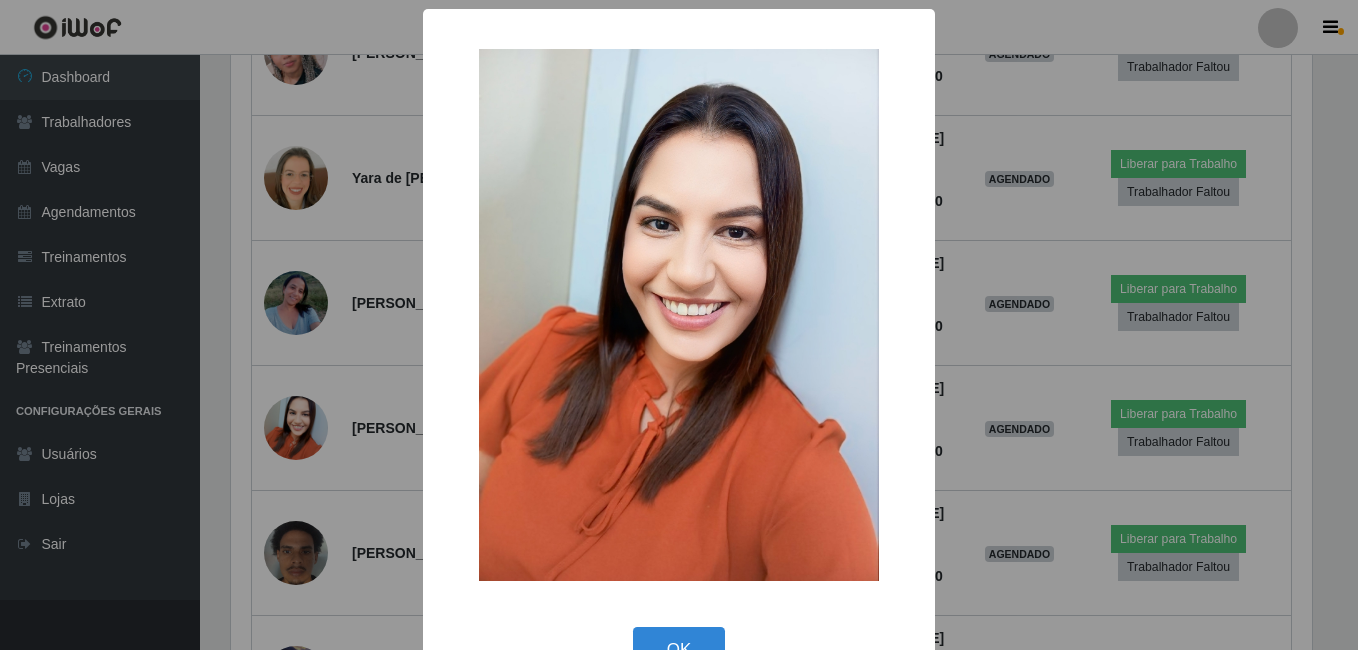 scroll, scrollTop: 999585, scrollLeft: 998919, axis: both 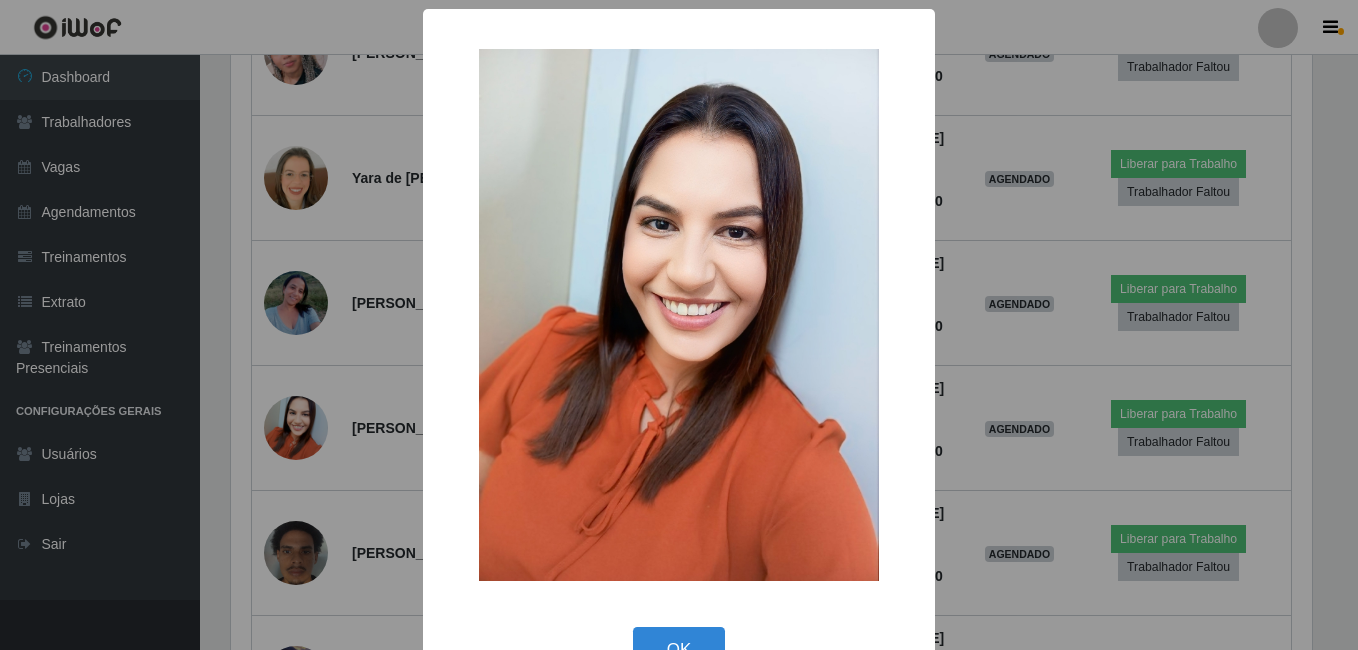 click on "× OK Cancel" at bounding box center [679, 325] 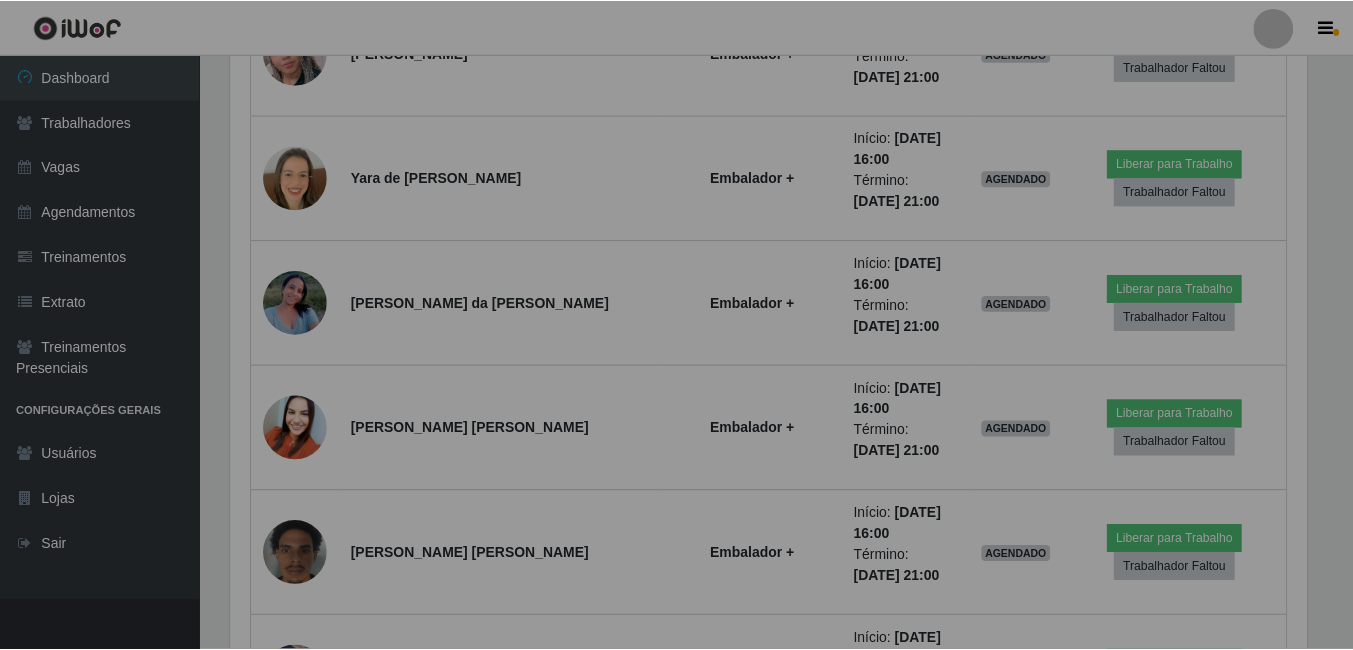 scroll, scrollTop: 999585, scrollLeft: 998909, axis: both 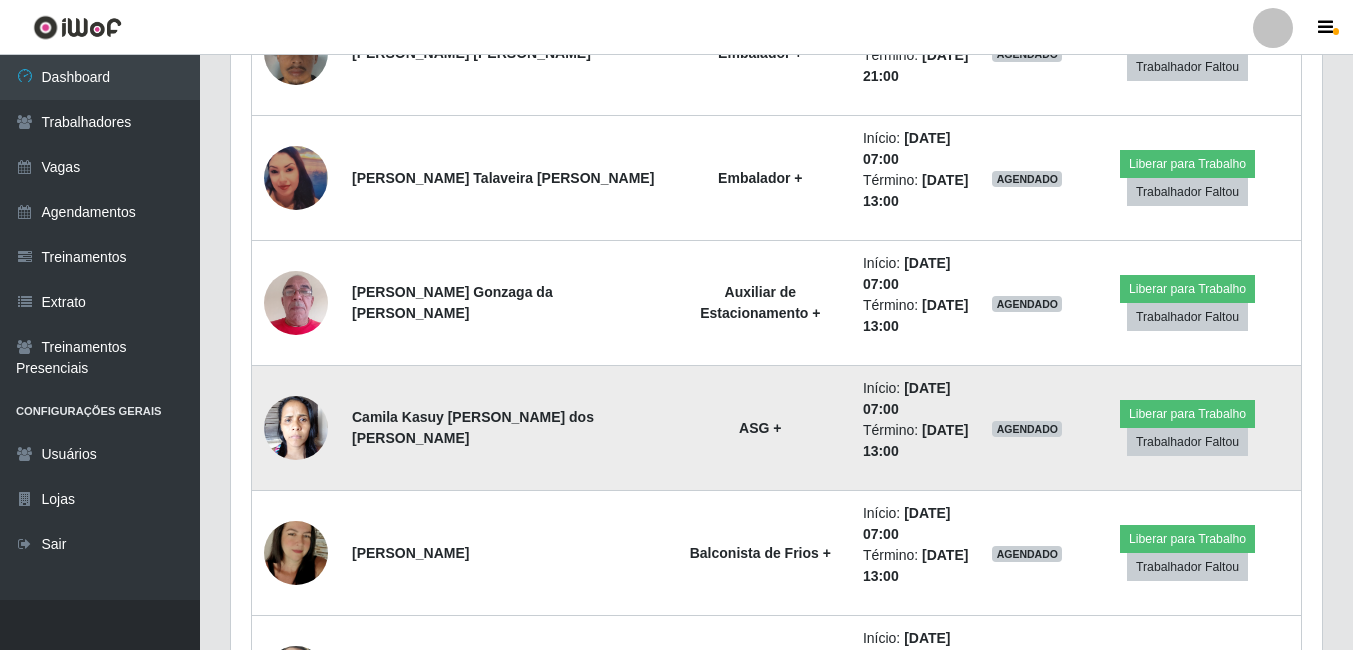 click at bounding box center (296, 428) 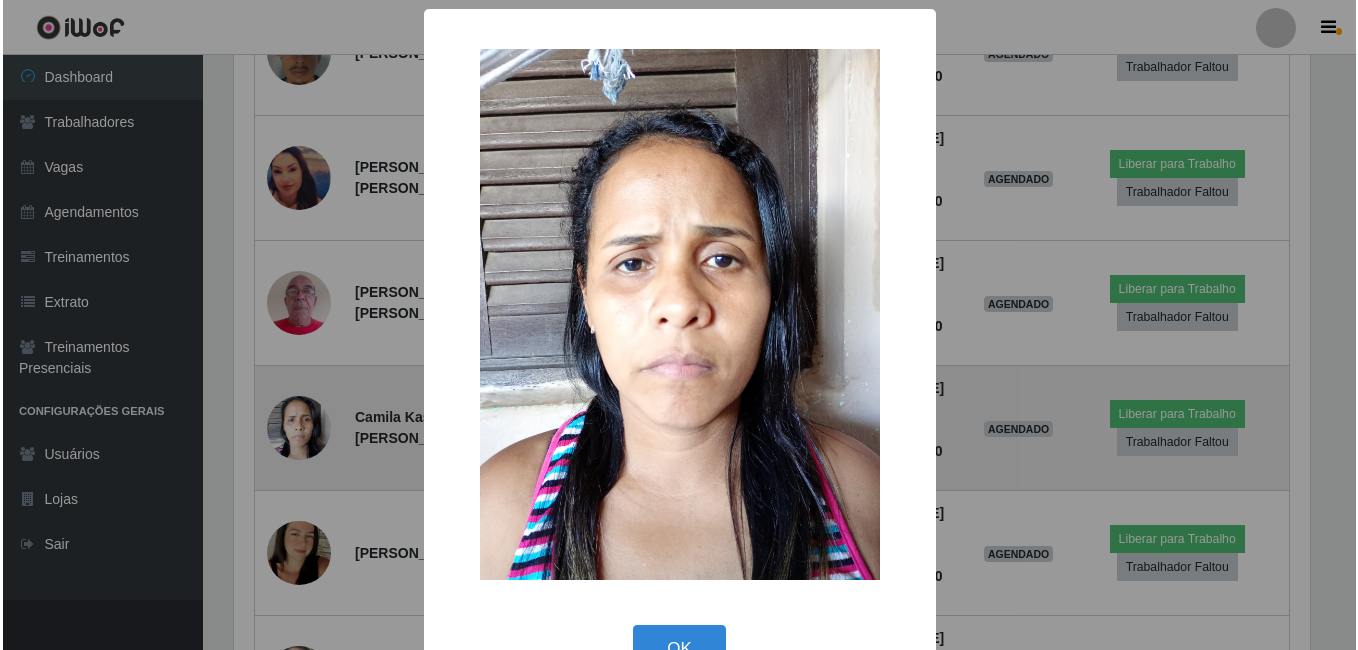 scroll, scrollTop: 999585, scrollLeft: 998919, axis: both 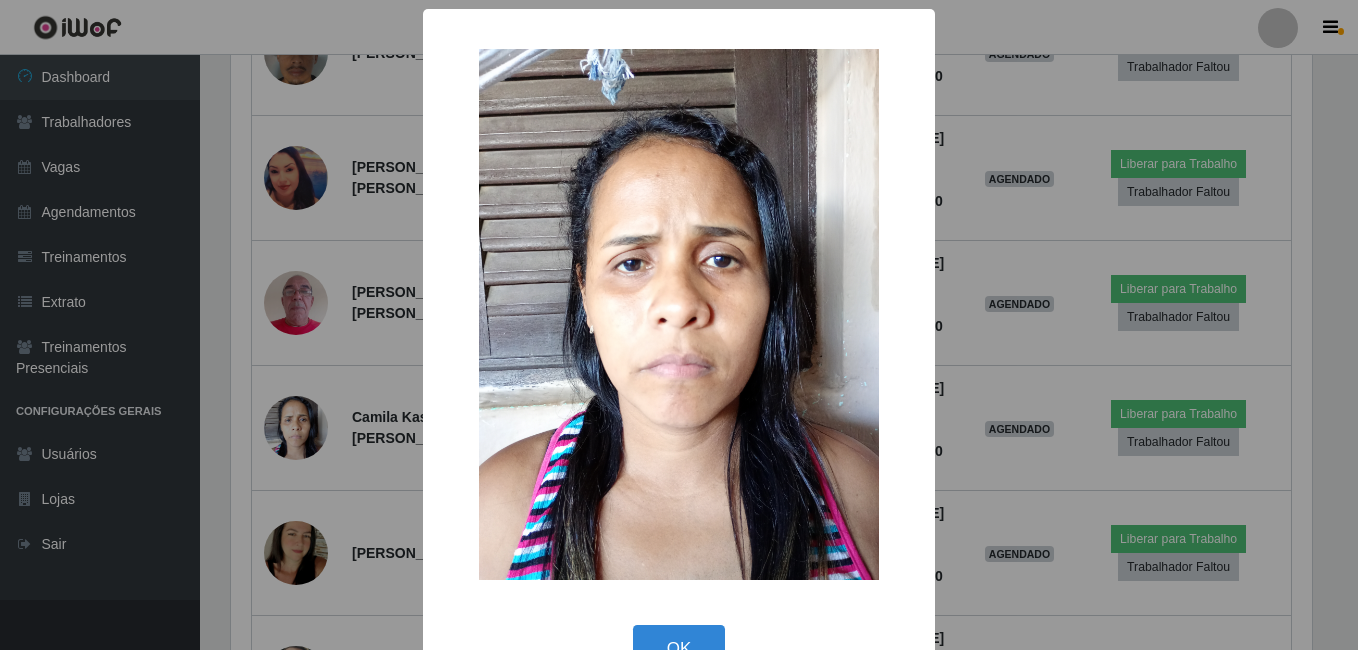 click on "× OK Cancel" at bounding box center (679, 325) 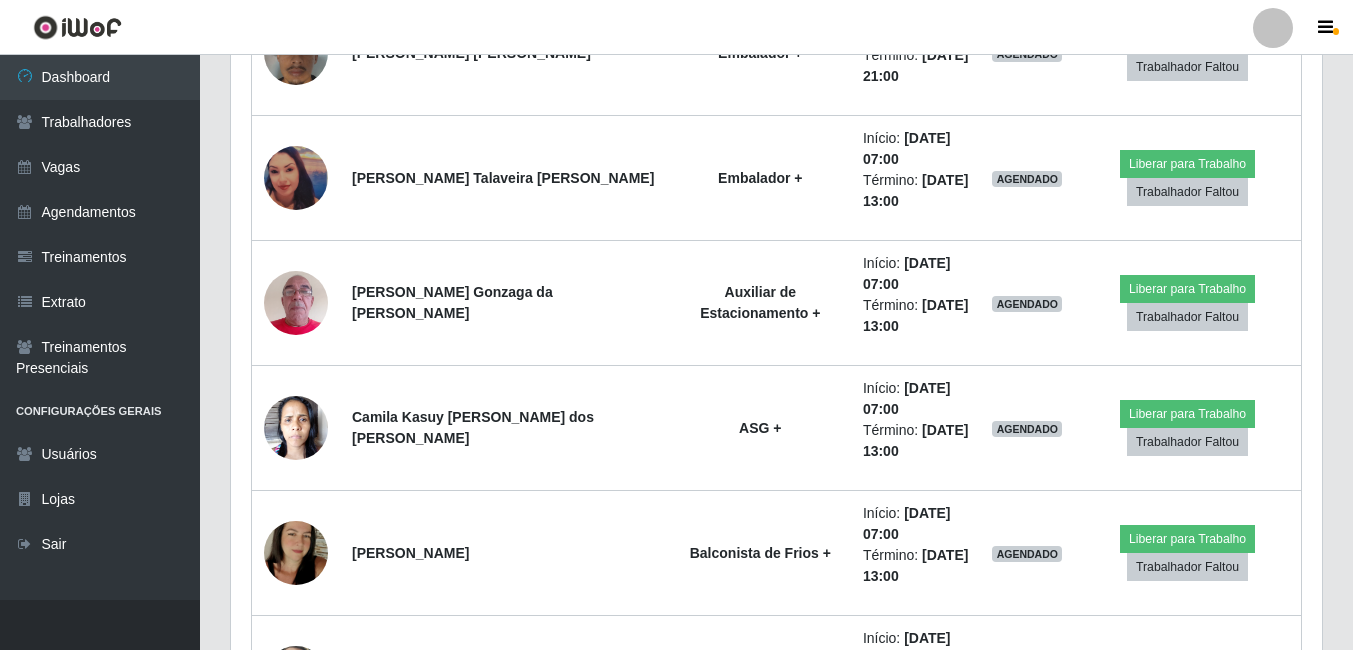 scroll, scrollTop: 999585, scrollLeft: 998909, axis: both 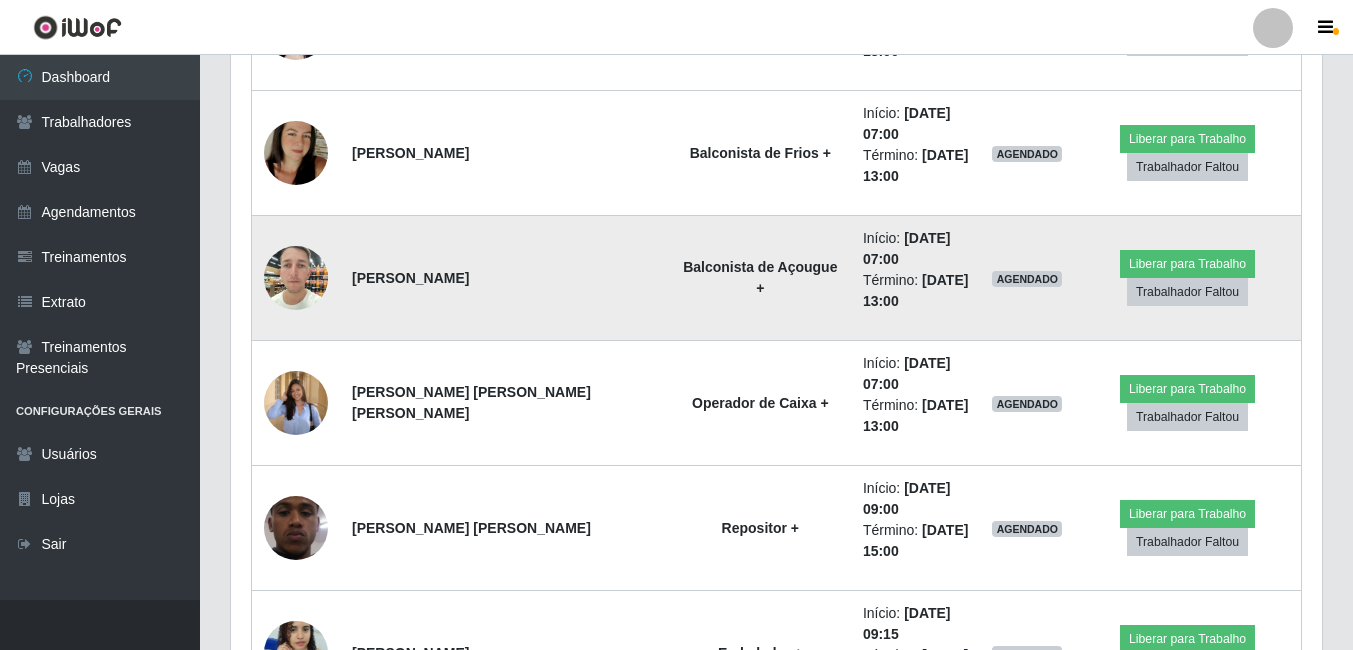 click at bounding box center [296, 278] 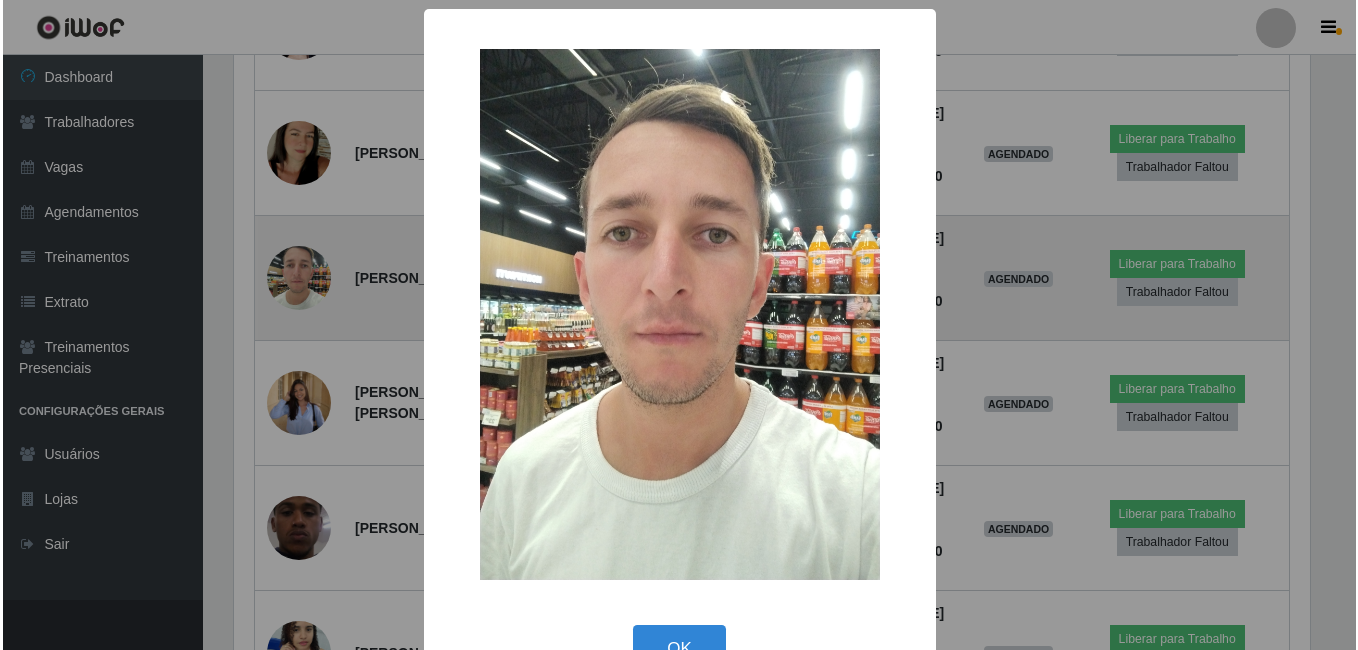 scroll, scrollTop: 999585, scrollLeft: 998919, axis: both 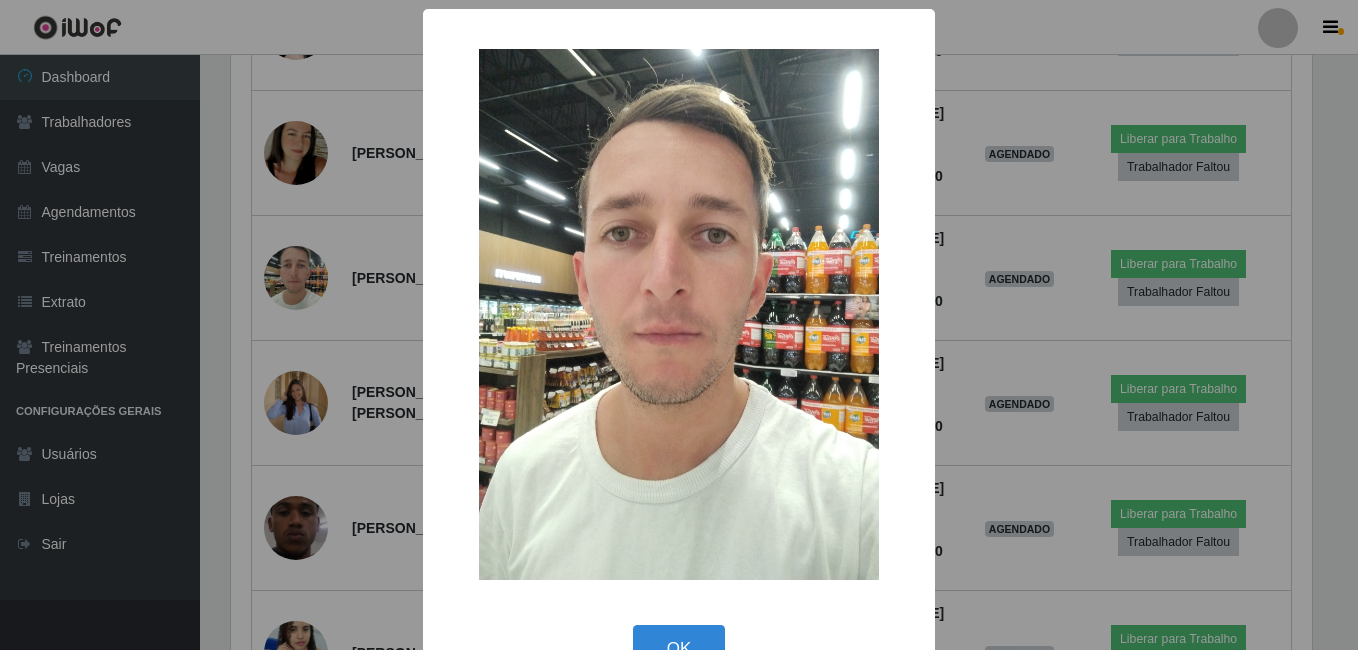 click on "× OK Cancel" at bounding box center (679, 325) 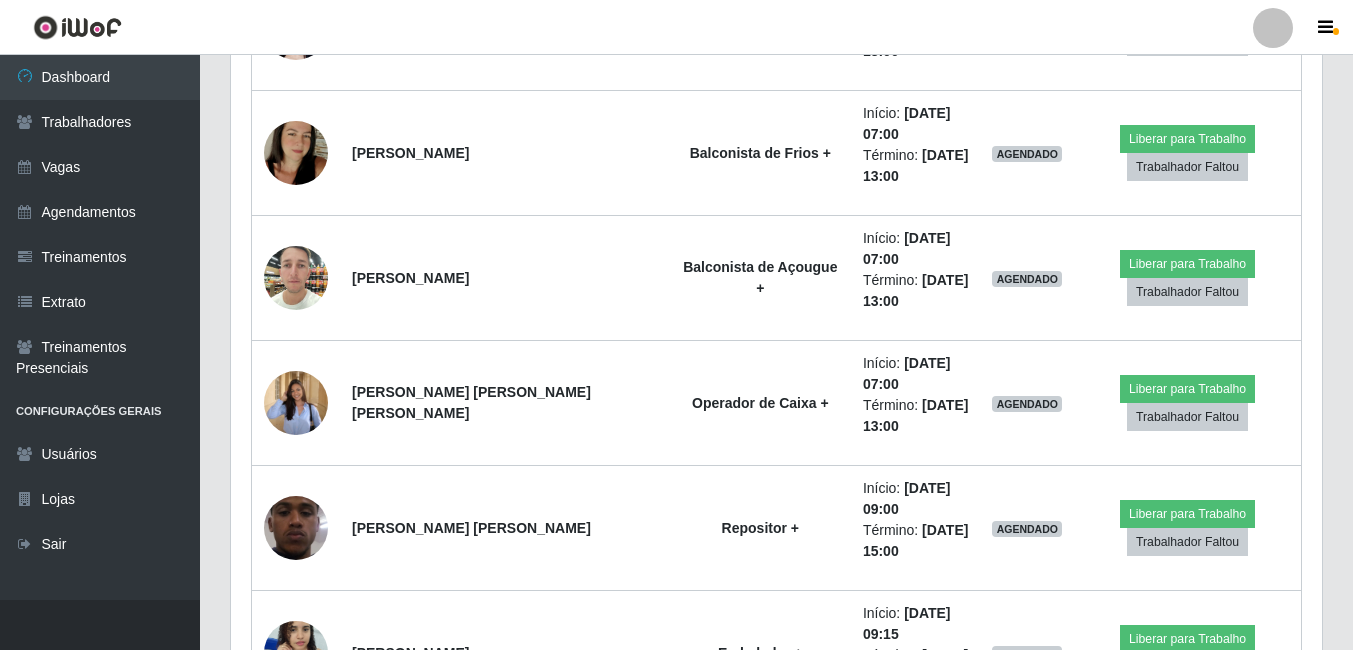 scroll 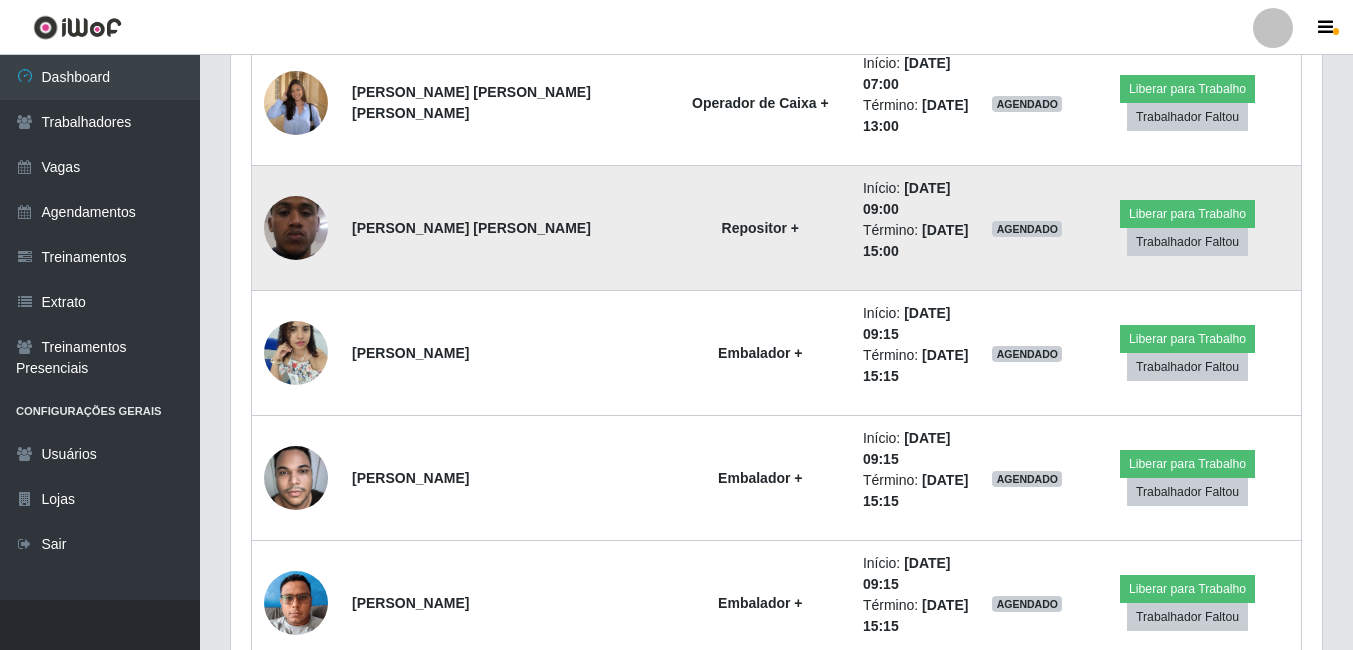click at bounding box center (296, 228) 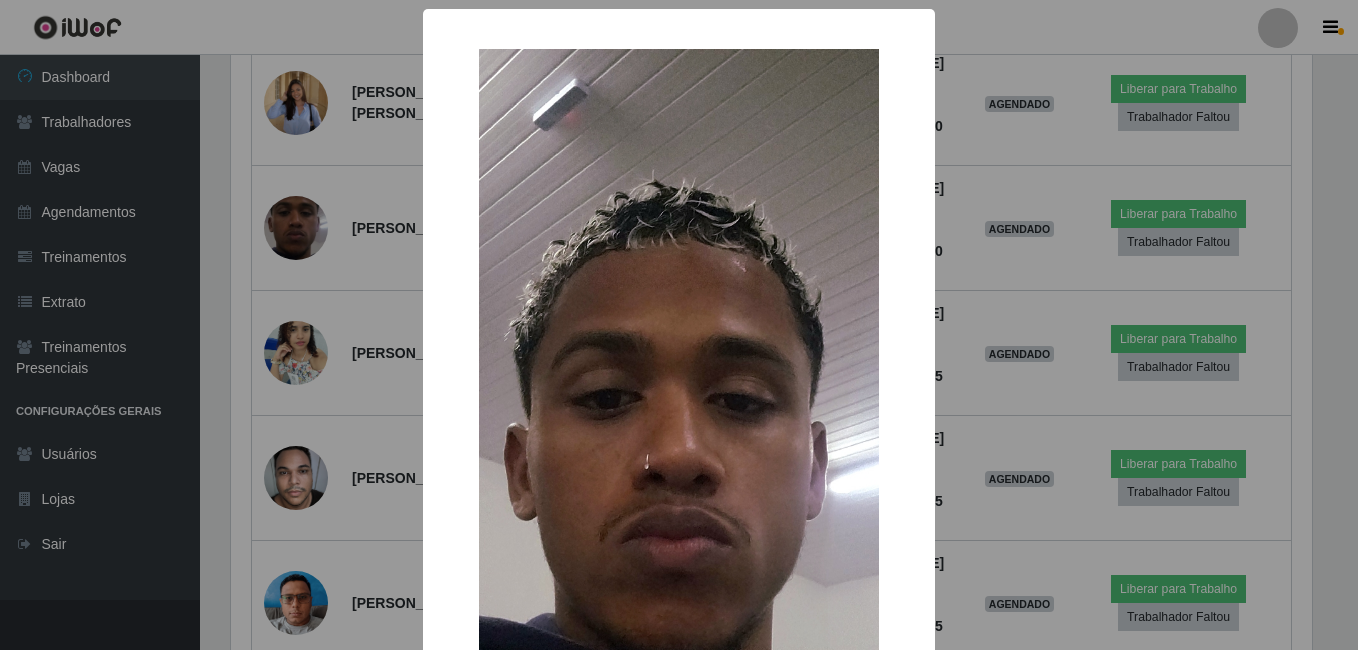 click on "× OK Cancel" at bounding box center [679, 325] 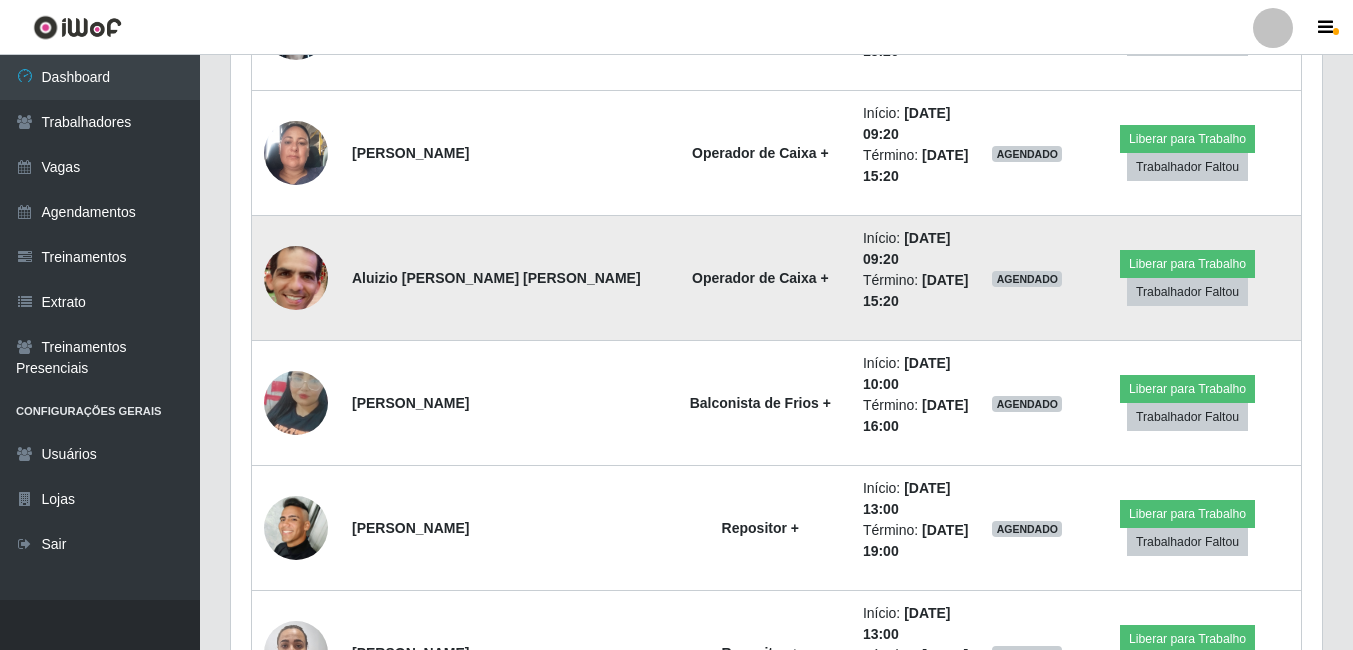 click at bounding box center (296, 278) 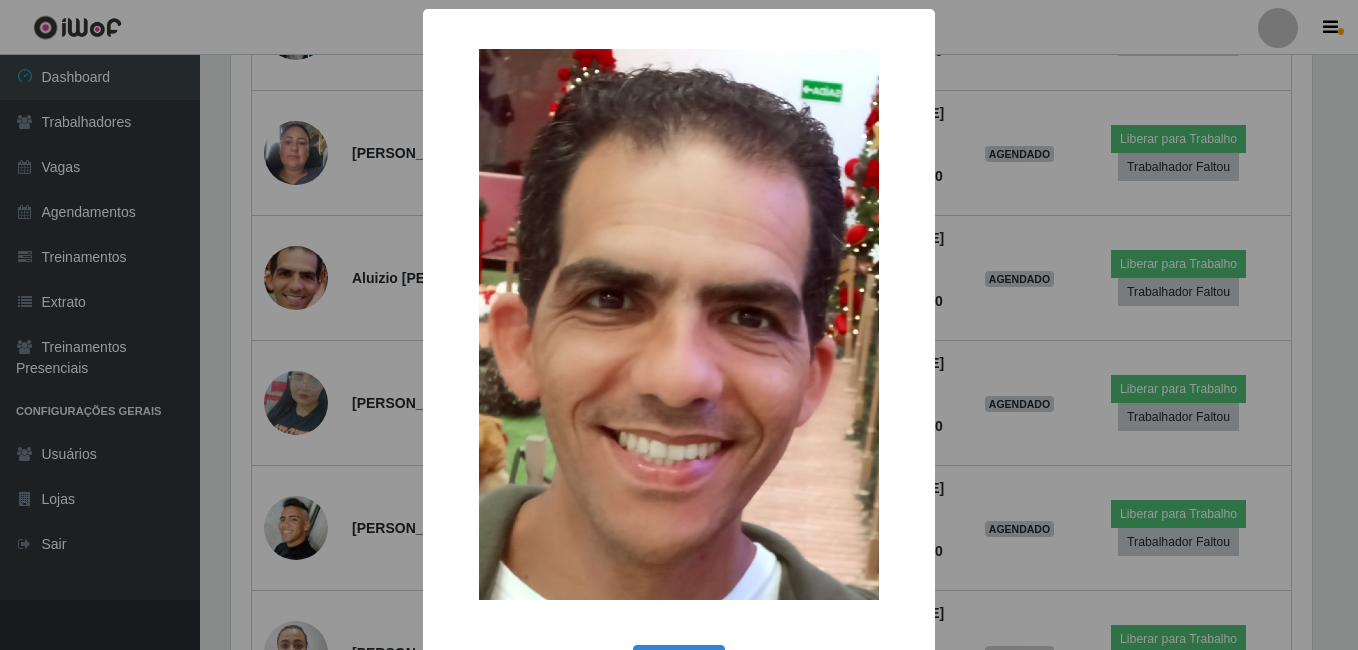click on "× OK Cancel" at bounding box center (679, 325) 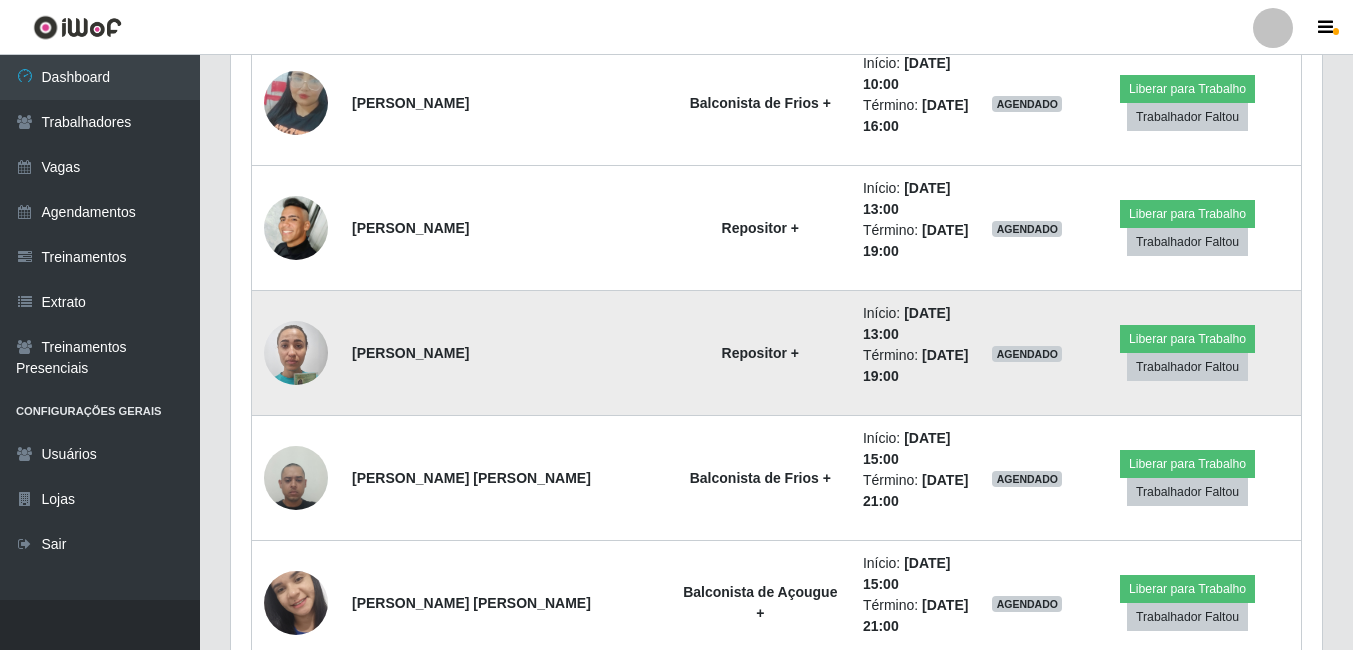 click at bounding box center (296, 352) 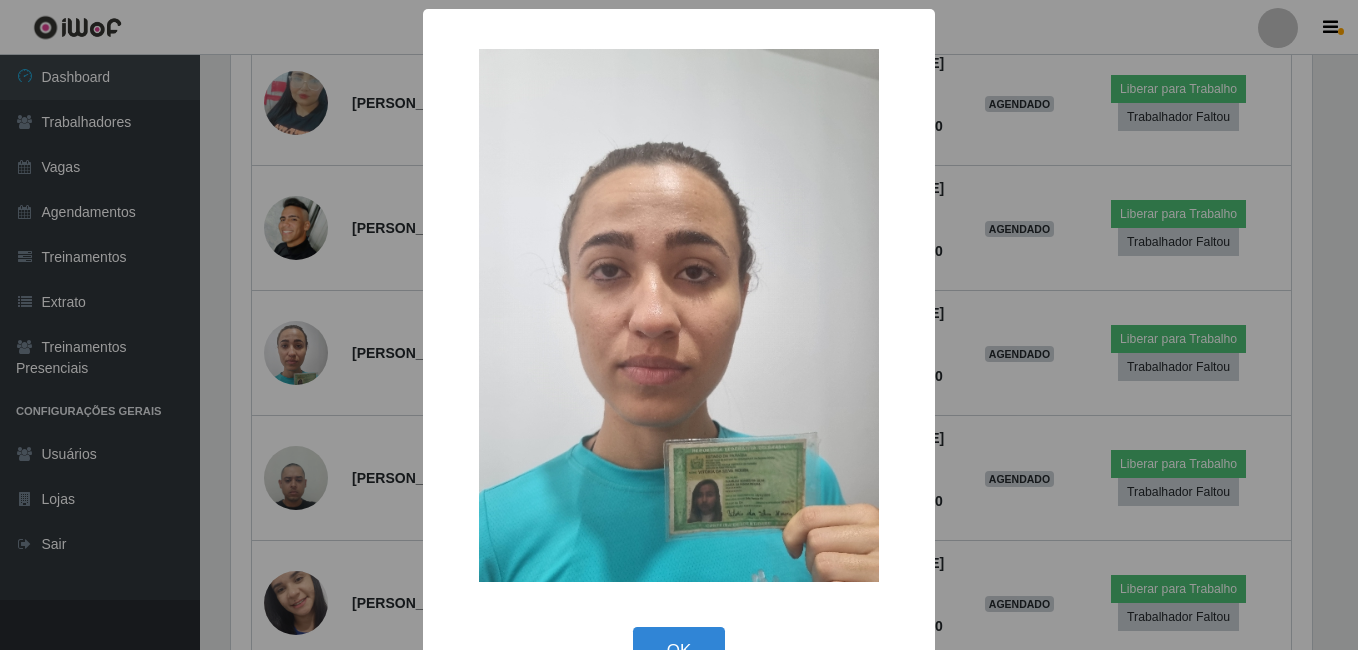 click on "× OK Cancel" at bounding box center (679, 325) 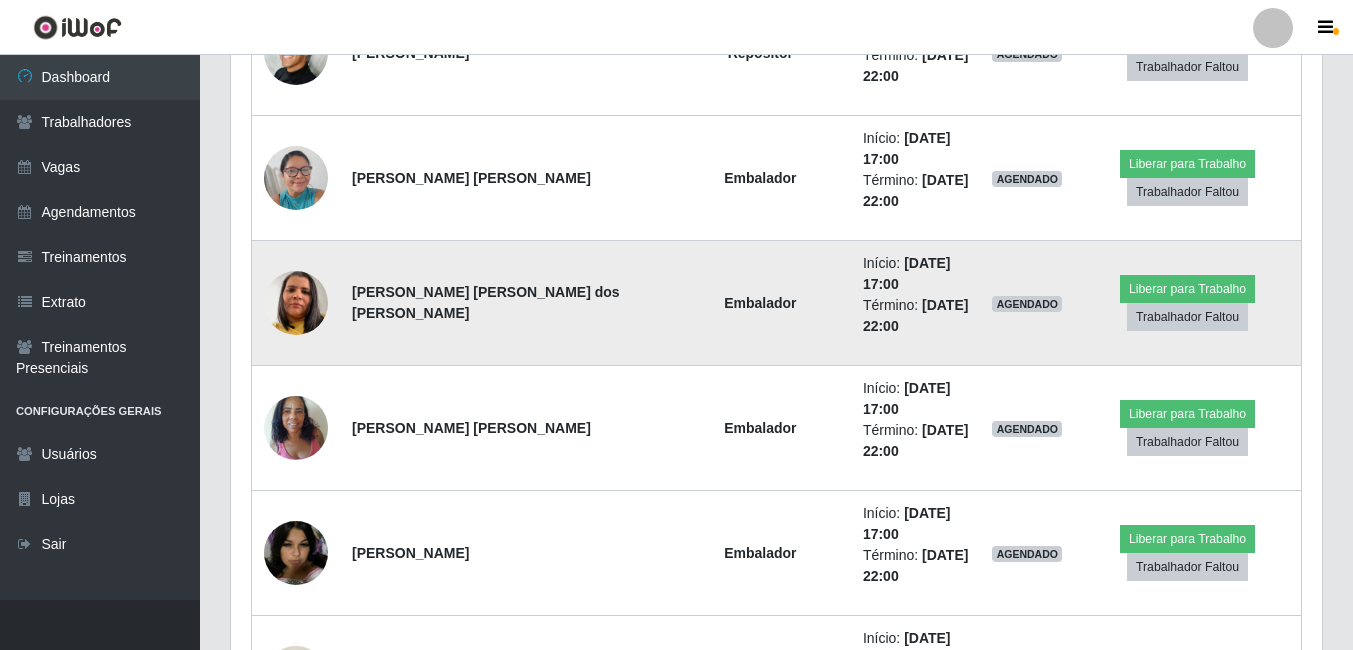 click at bounding box center [296, 303] 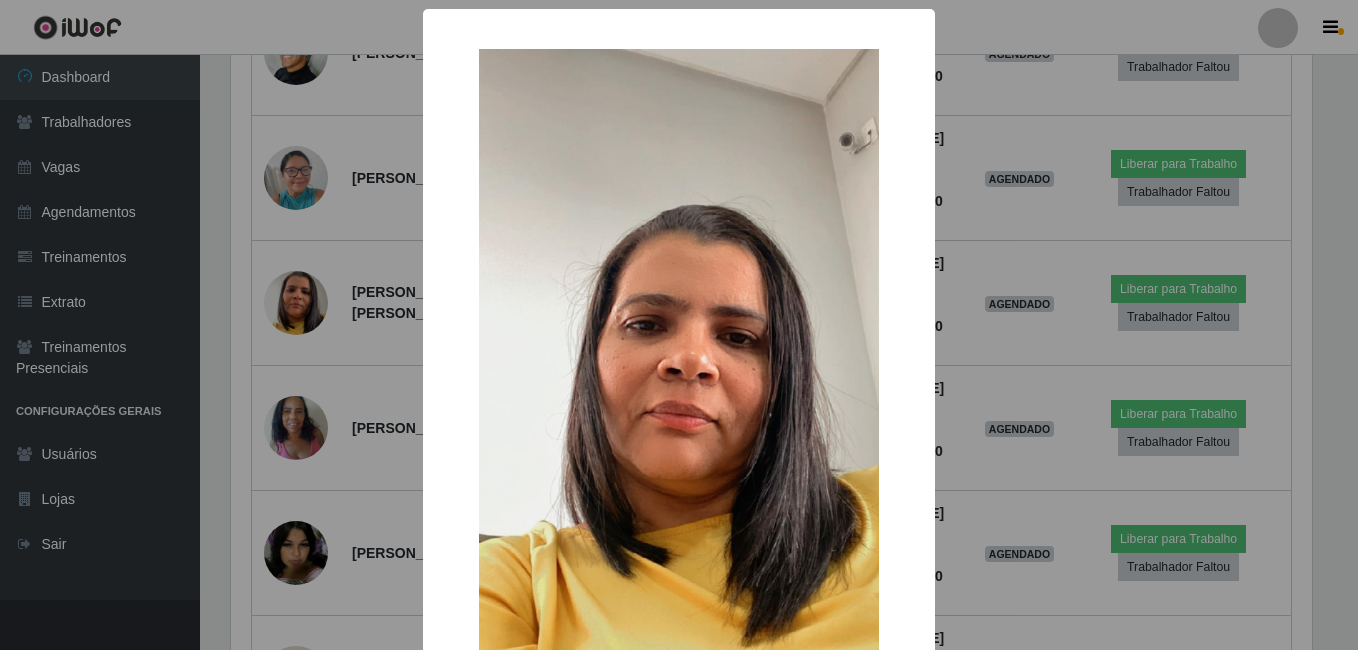 click on "× OK Cancel" at bounding box center [679, 325] 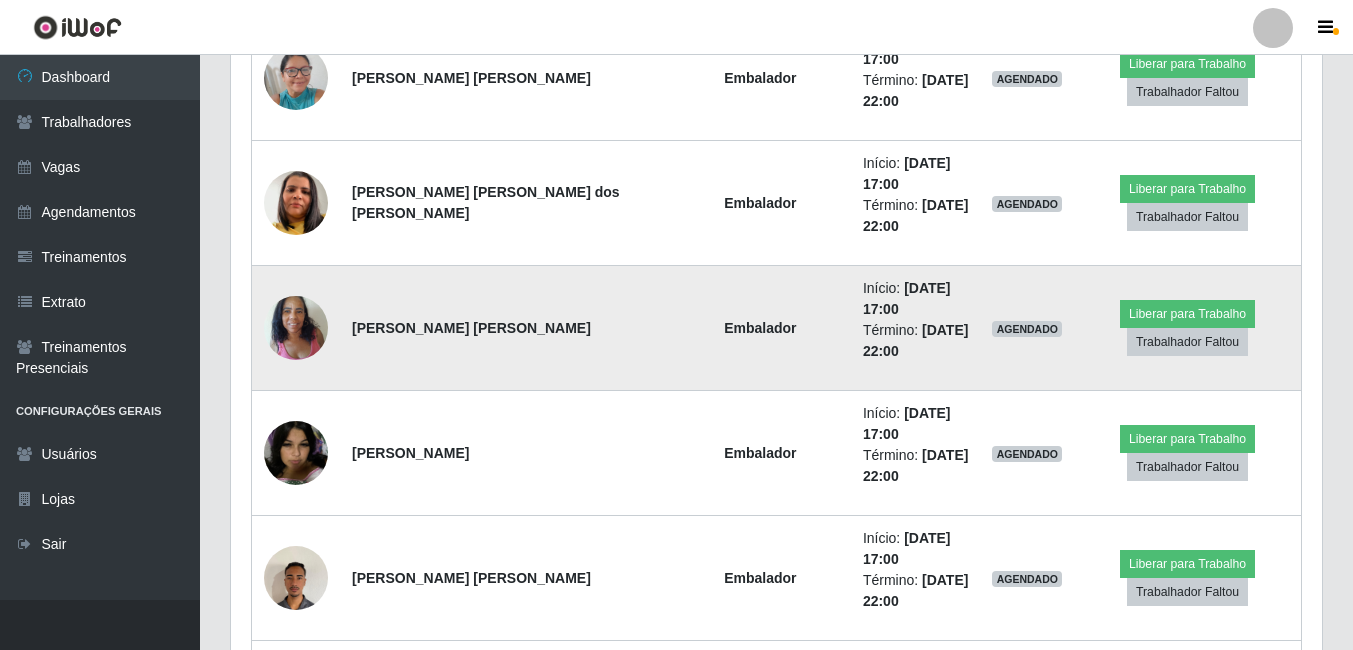 click at bounding box center (296, 327) 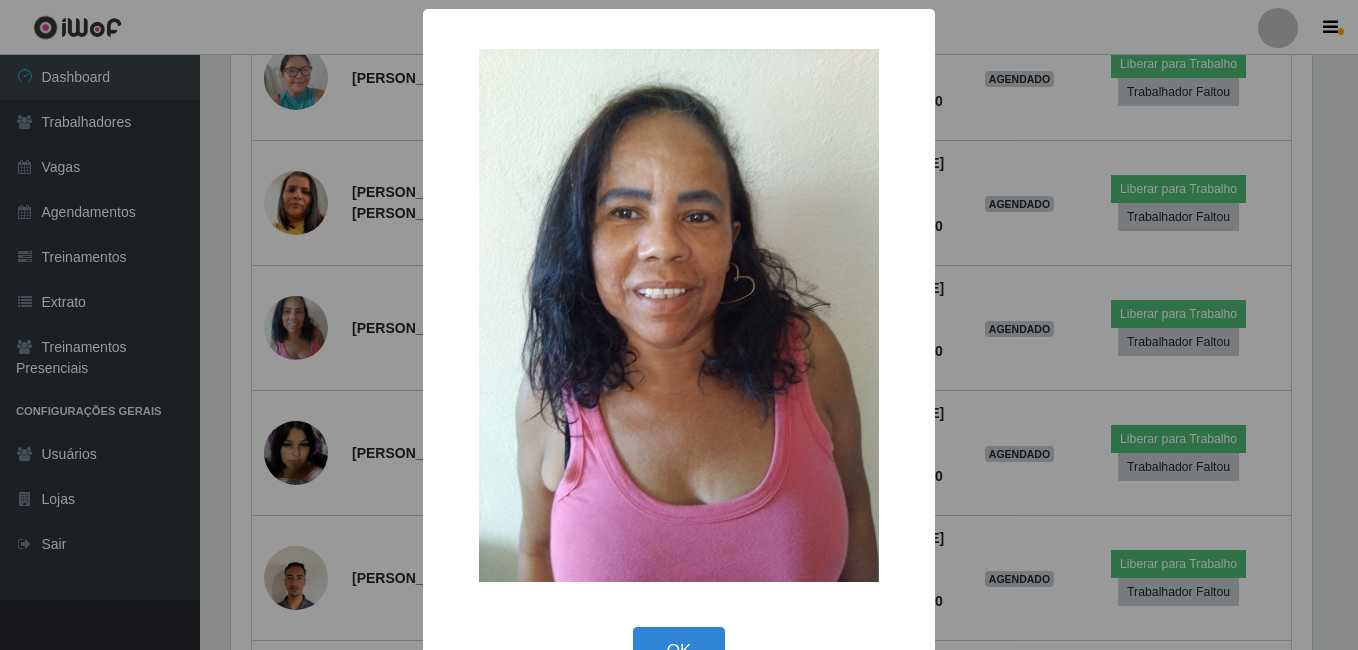 click on "× OK Cancel" at bounding box center (679, 325) 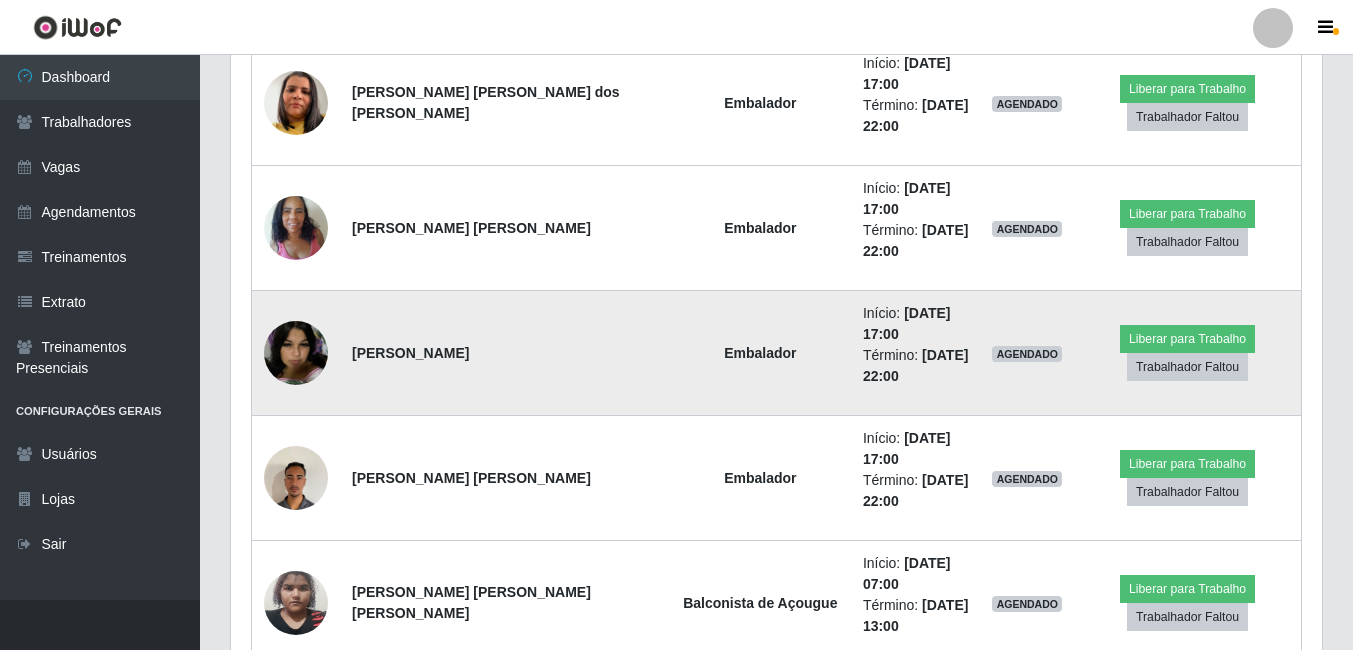 click at bounding box center (296, 353) 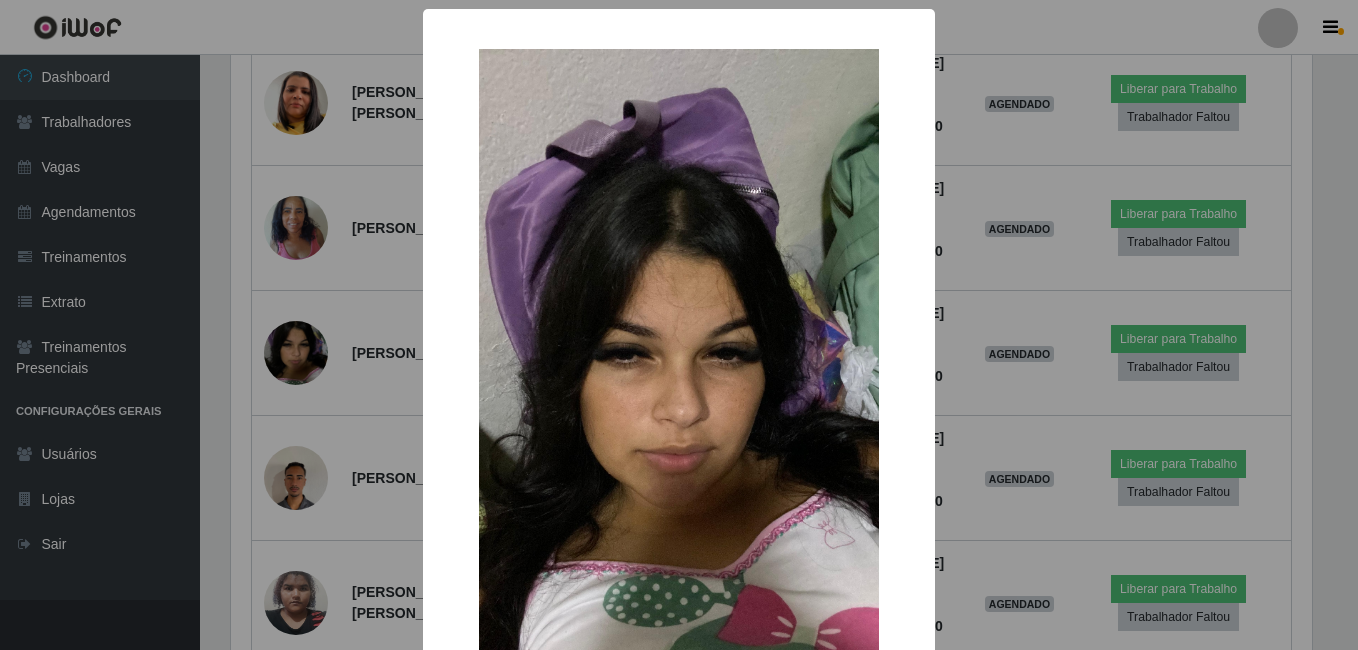 click on "× OK Cancel" at bounding box center (679, 325) 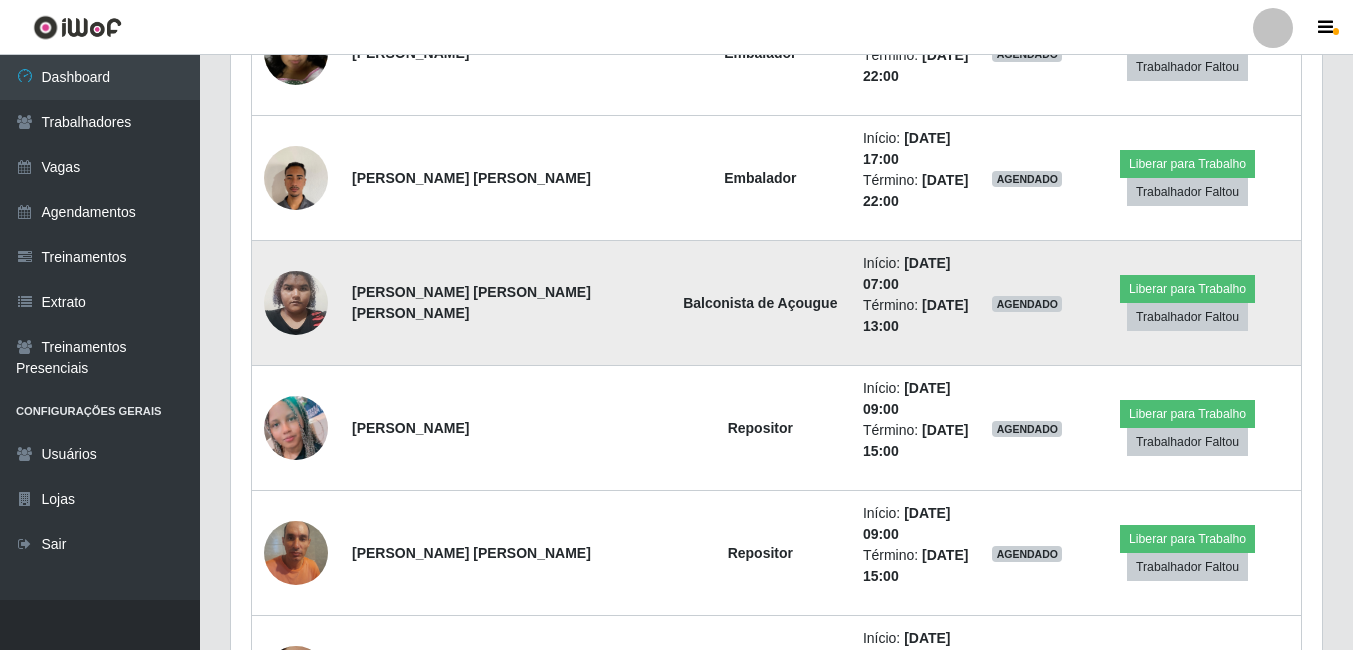 click at bounding box center [296, 302] 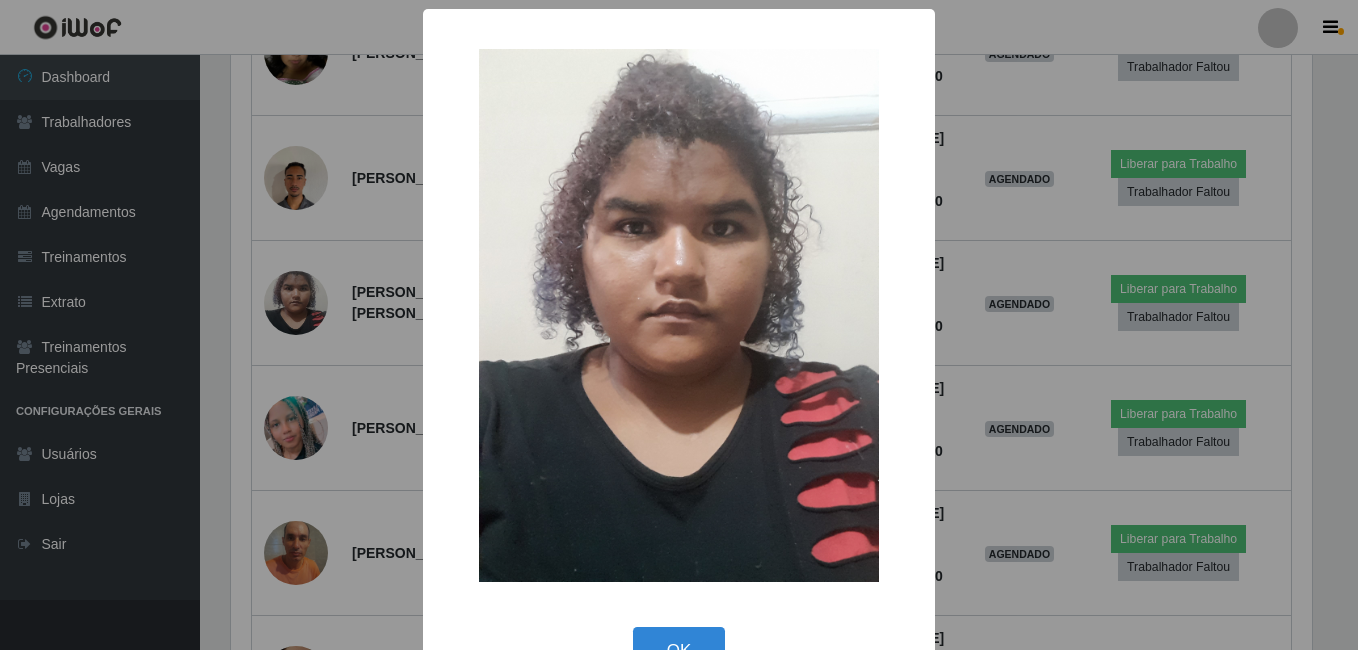 click on "× OK Cancel" at bounding box center (679, 325) 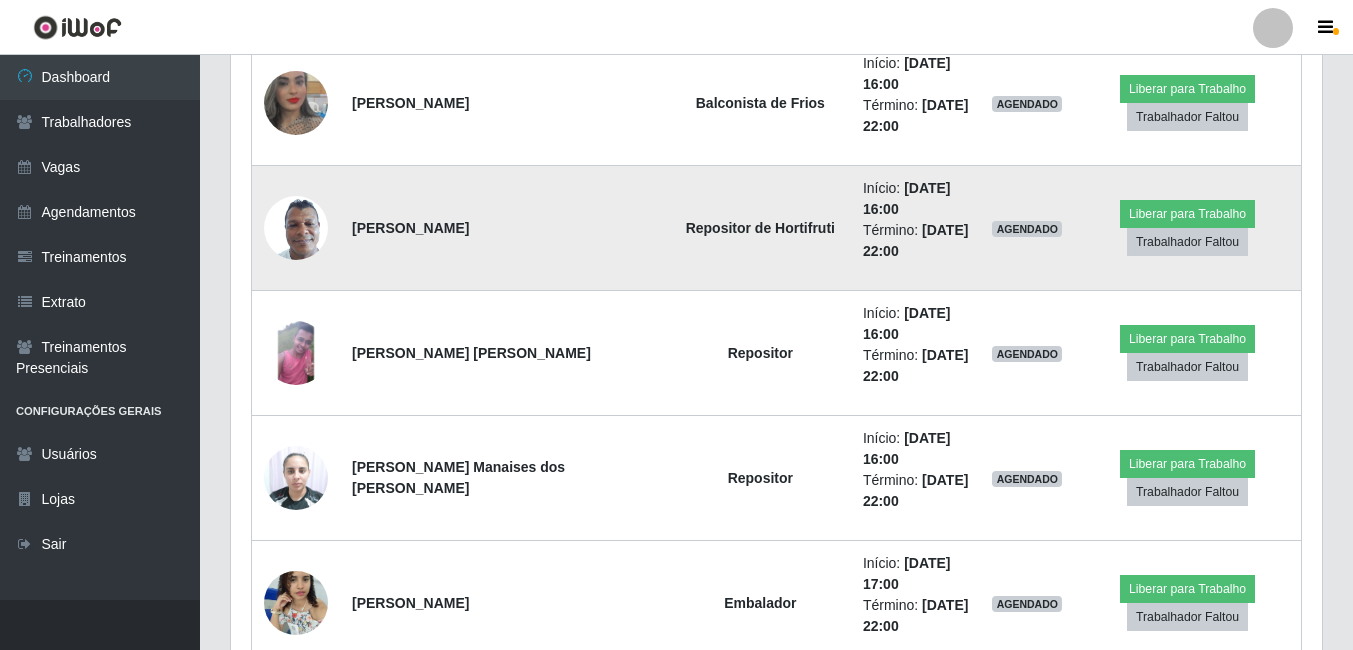 click at bounding box center [296, 227] 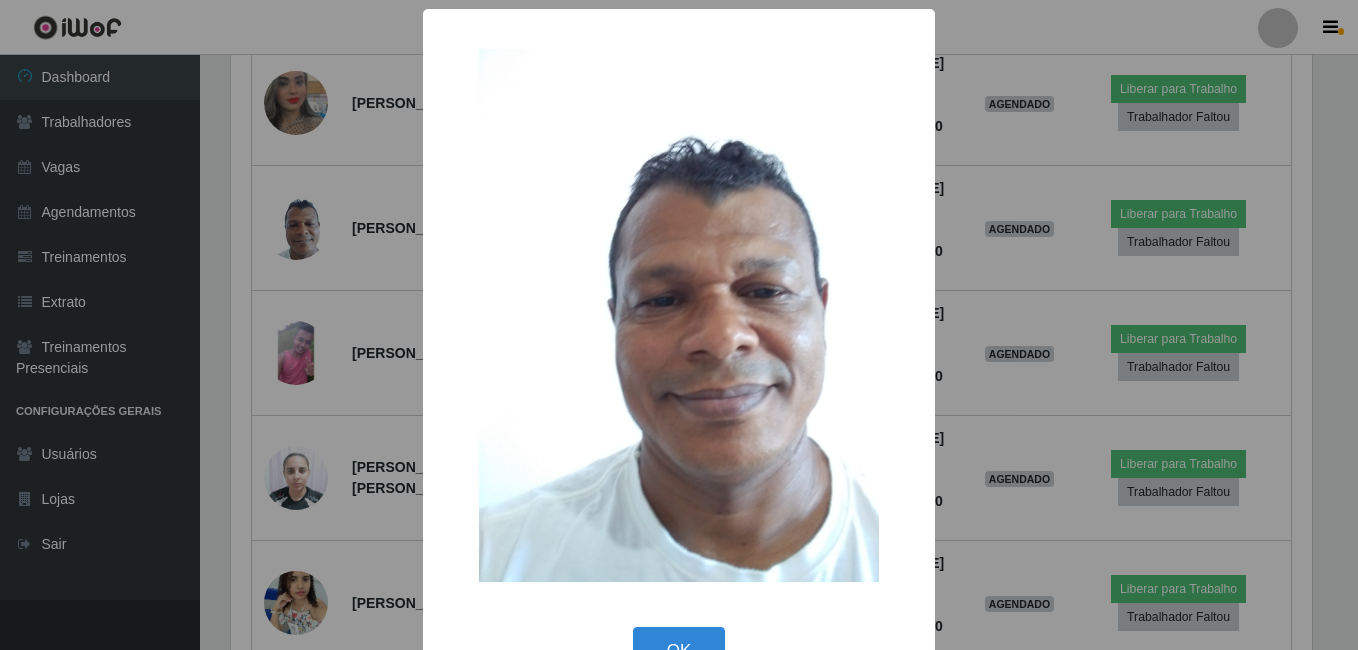 click on "× OK Cancel" at bounding box center [679, 325] 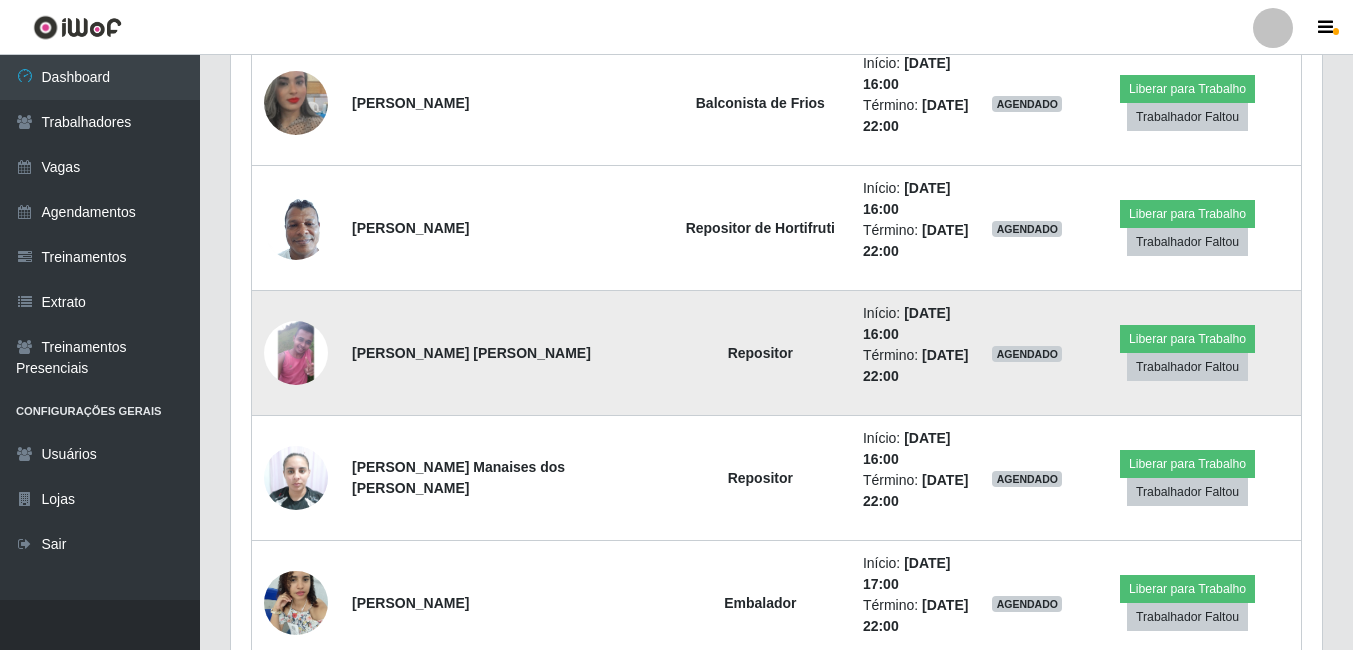 click at bounding box center (296, 353) 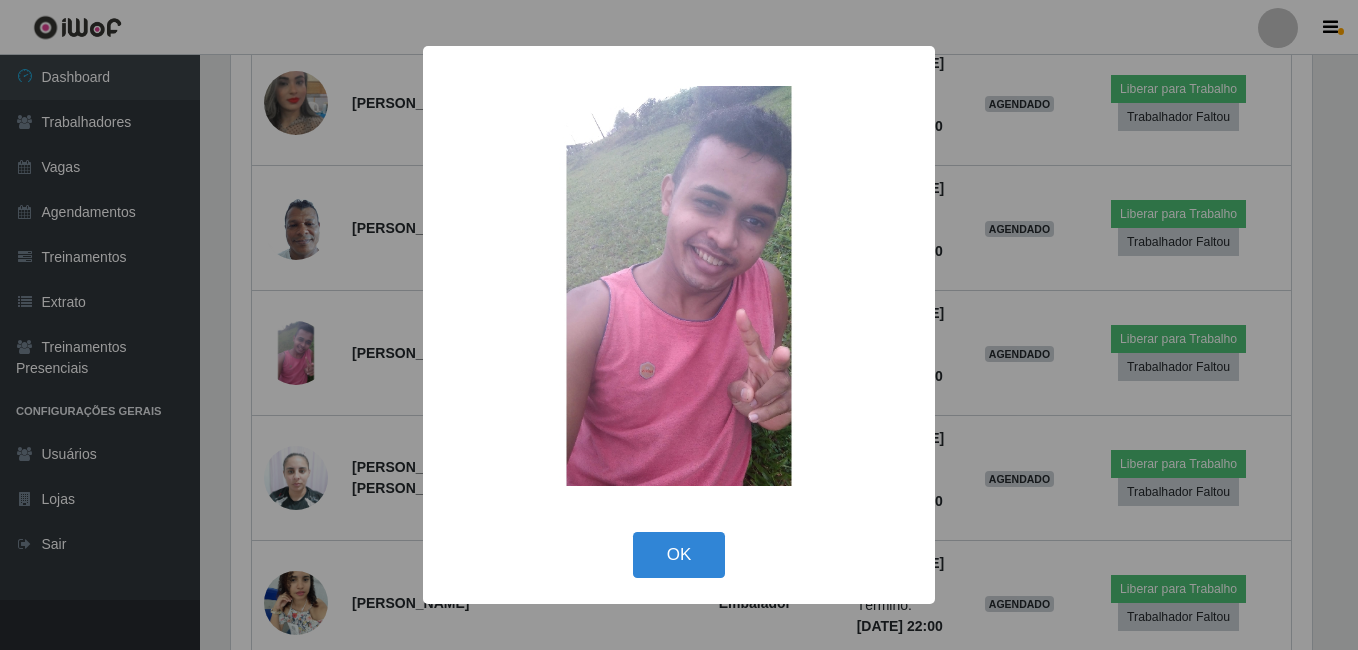 click on "× OK Cancel" at bounding box center (679, 325) 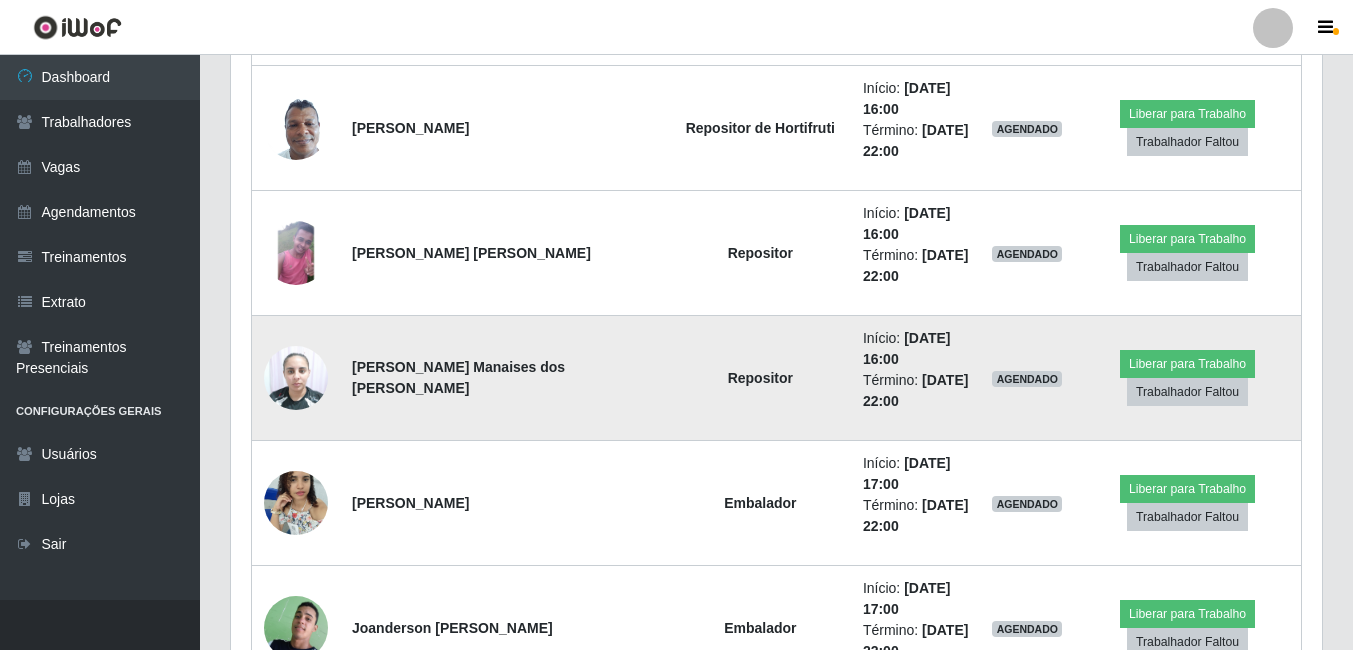 click at bounding box center (296, 377) 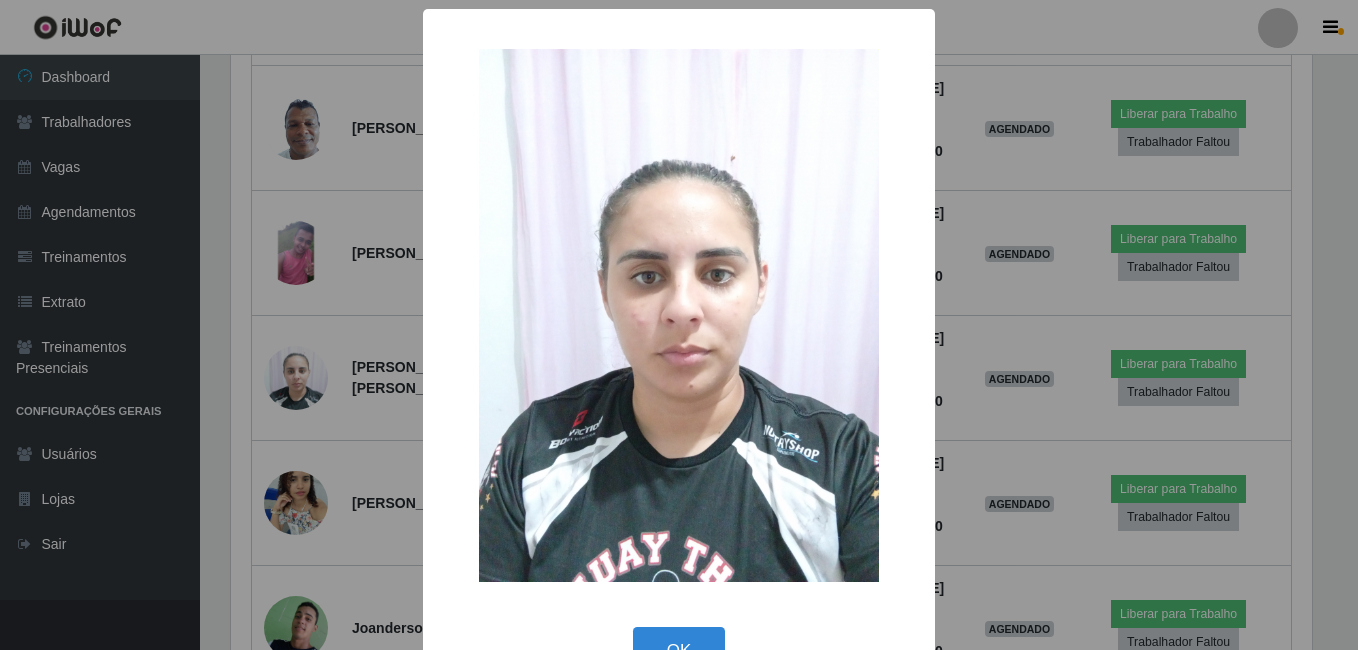 click on "× OK Cancel" at bounding box center (679, 325) 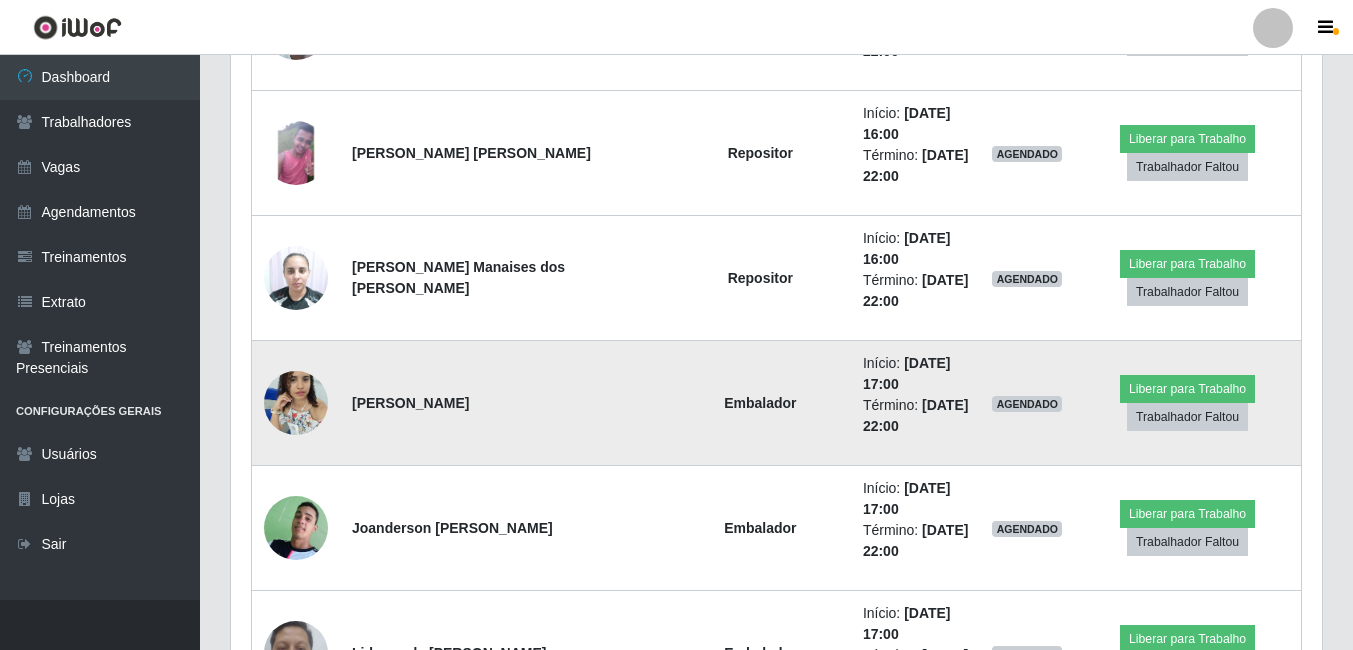 click at bounding box center [296, 402] 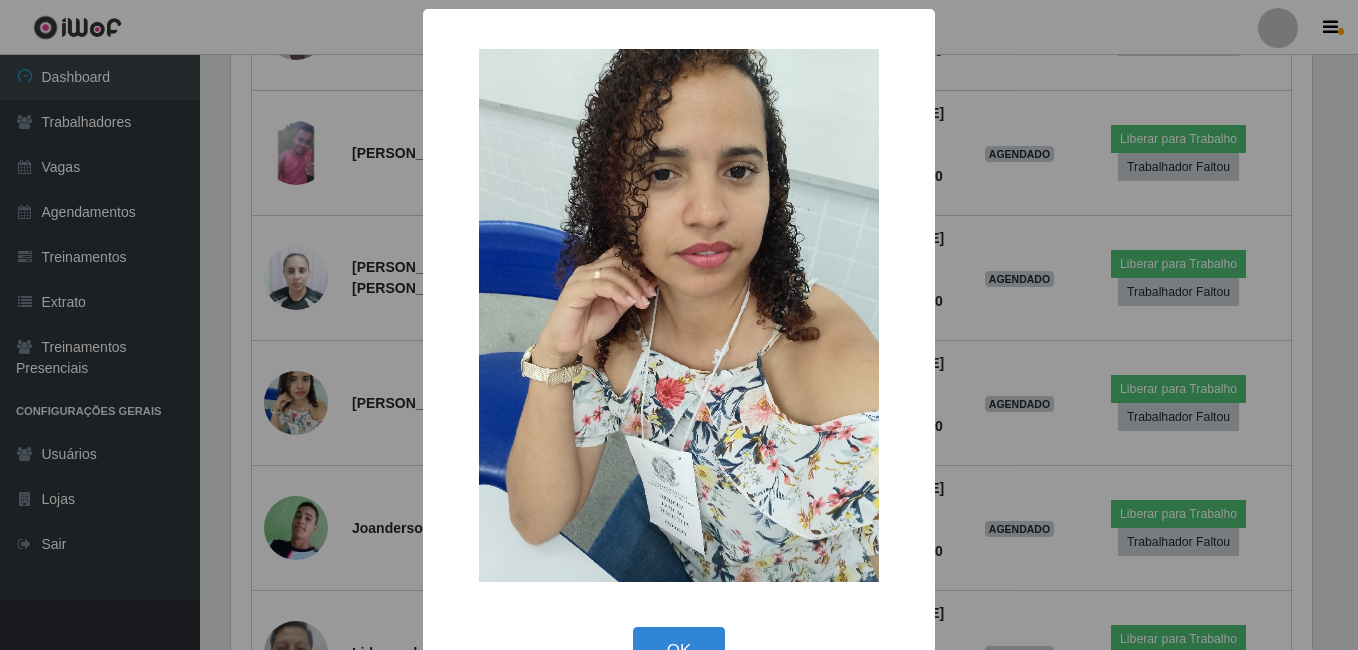 click on "× OK Cancel" at bounding box center (679, 325) 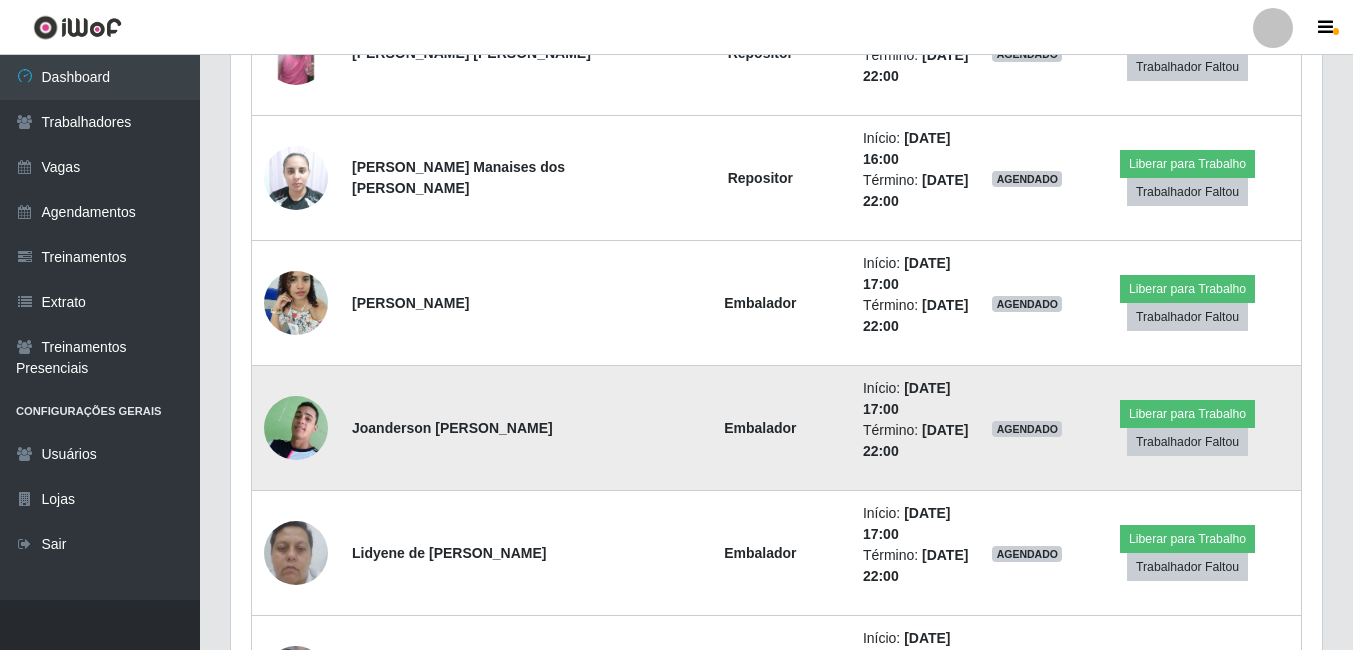 click at bounding box center [296, 428] 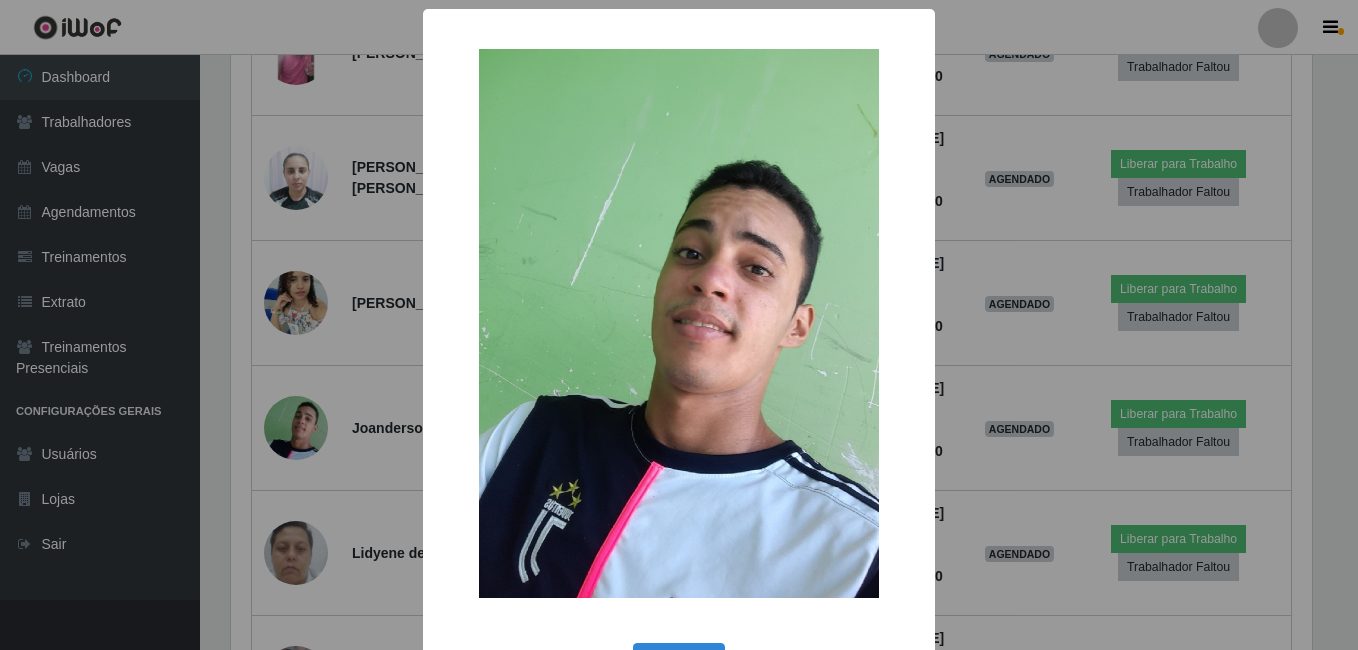 click on "× OK Cancel" at bounding box center (679, 325) 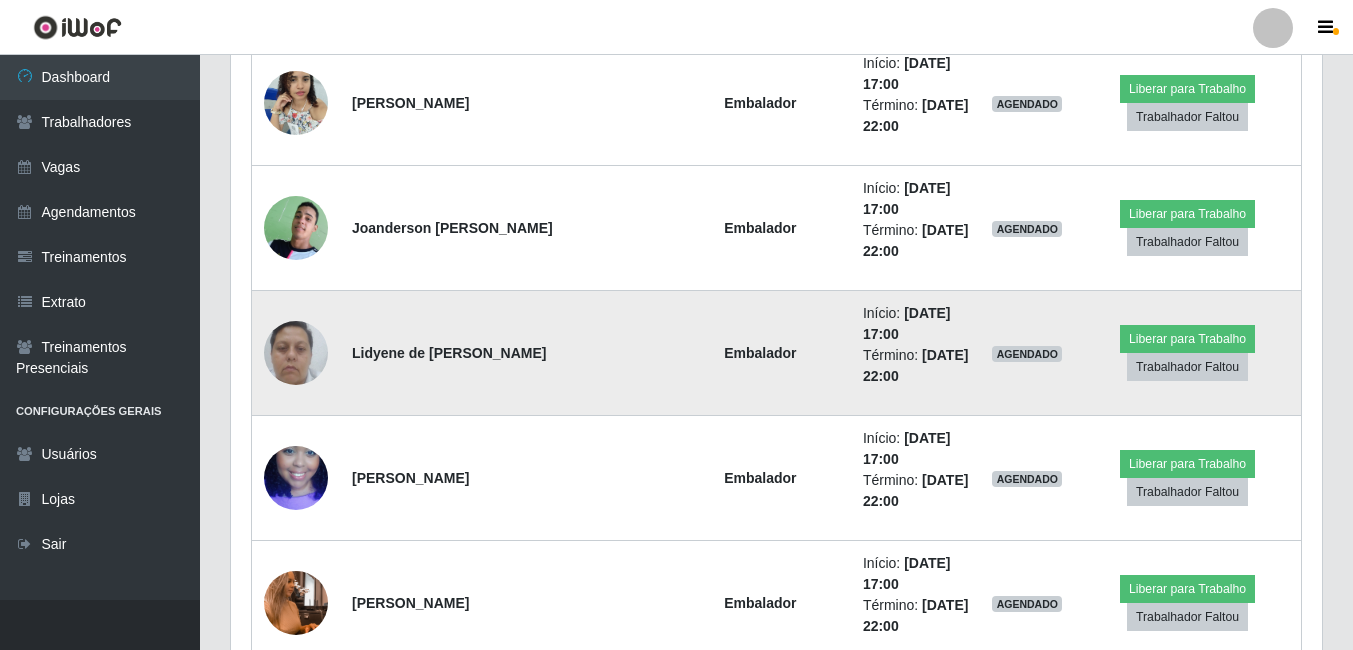 click at bounding box center (296, 352) 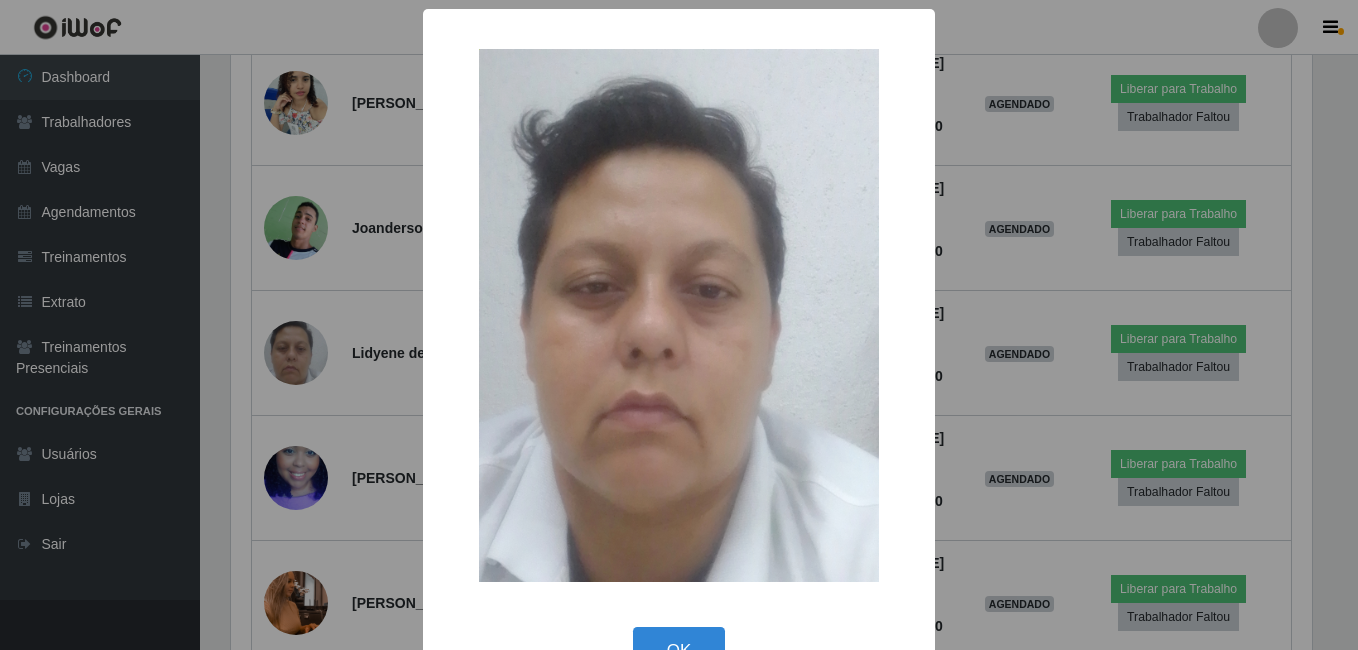 click on "× OK Cancel" at bounding box center [679, 325] 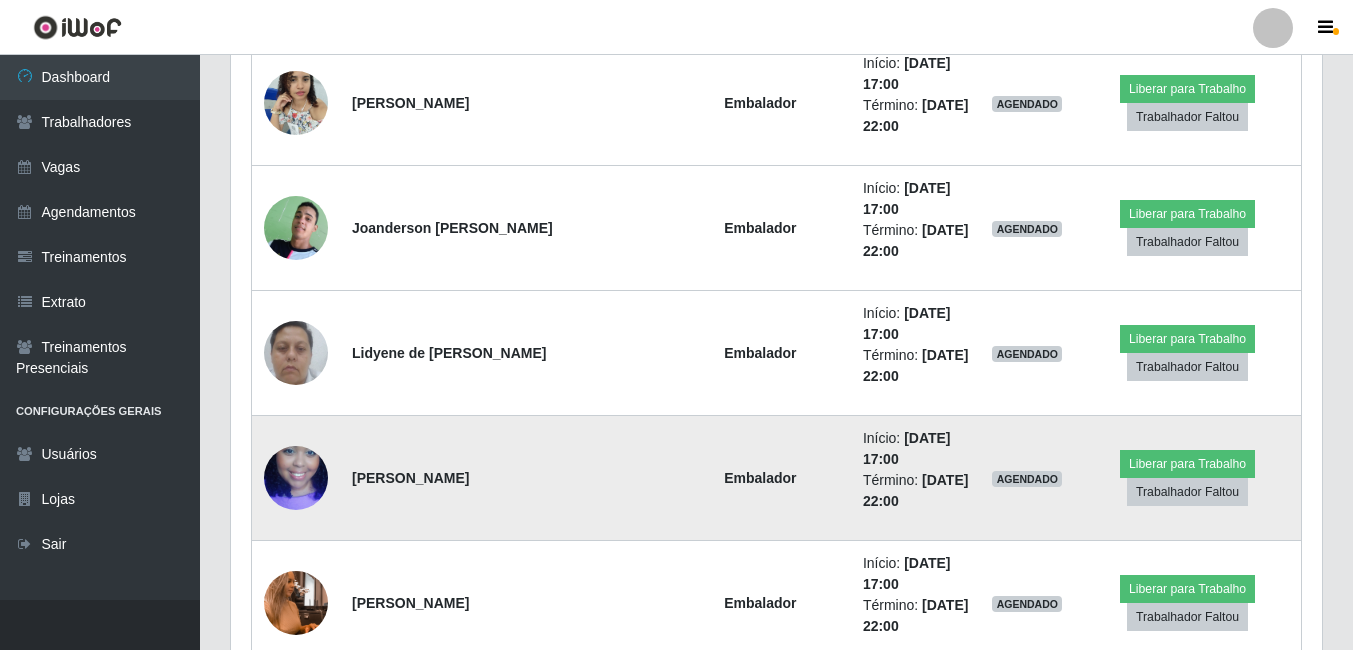 click at bounding box center [296, 478] 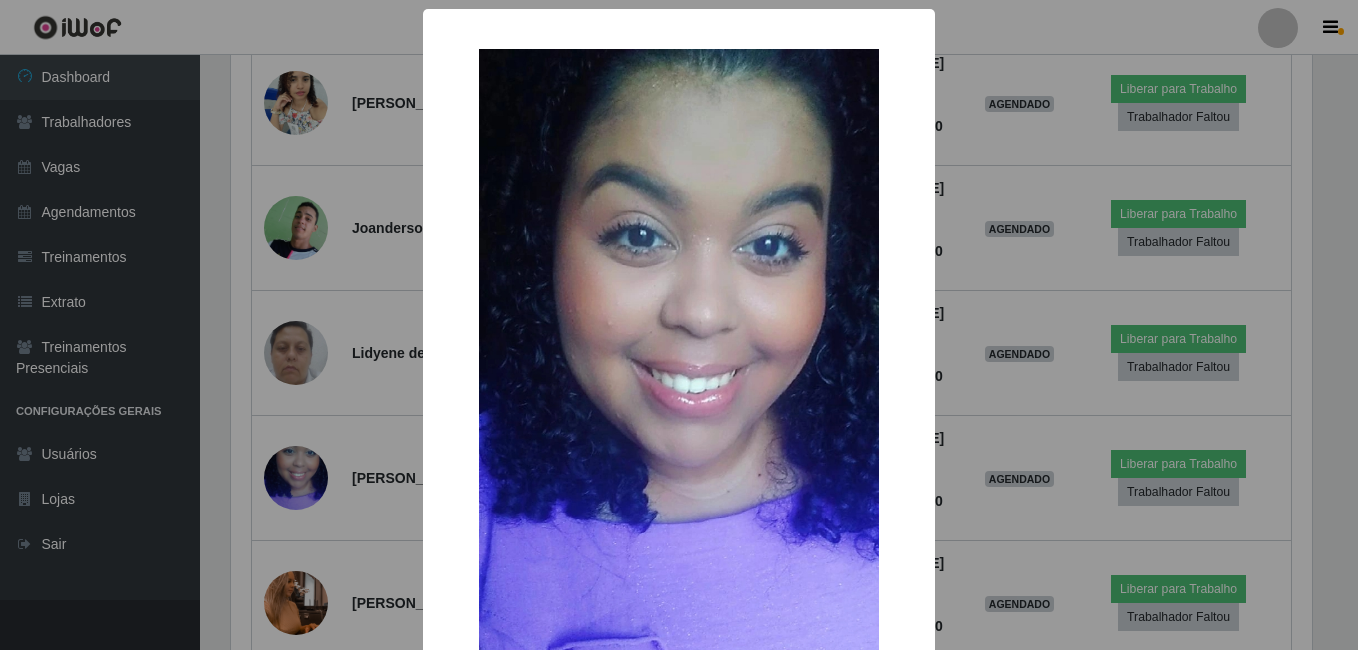 drag, startPoint x: 278, startPoint y: 454, endPoint x: 279, endPoint y: 441, distance: 13.038404 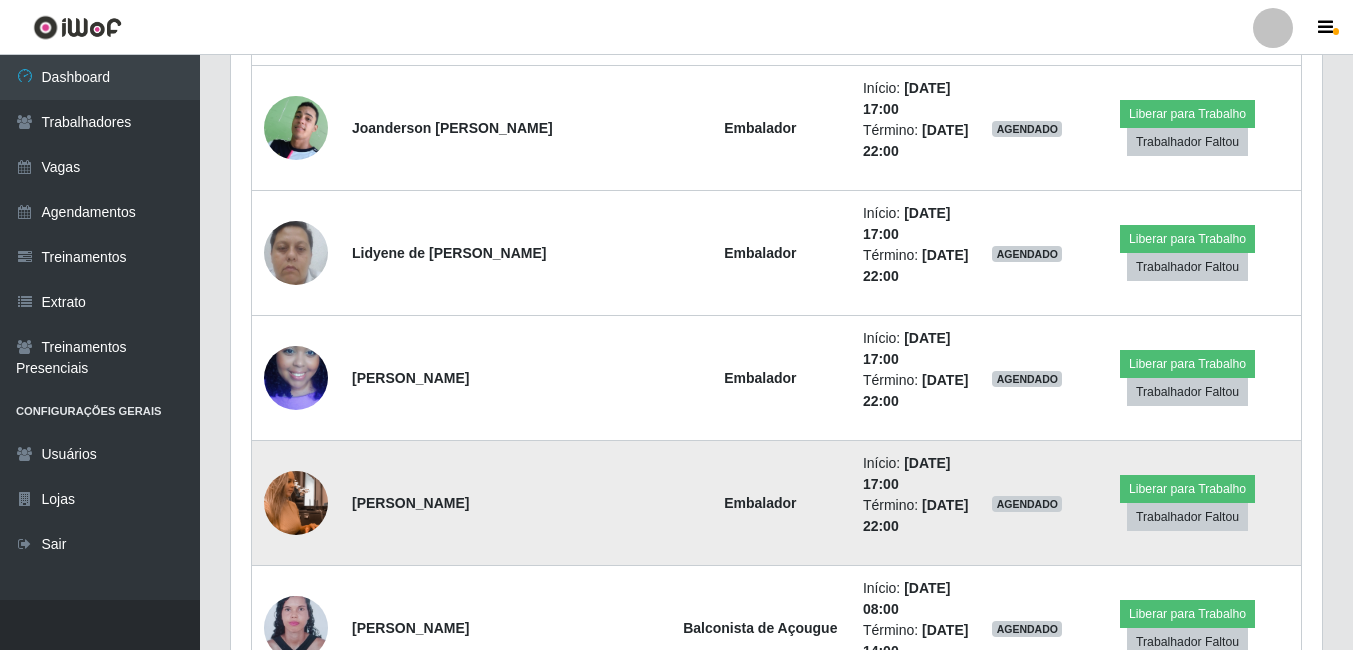 click at bounding box center [296, 503] 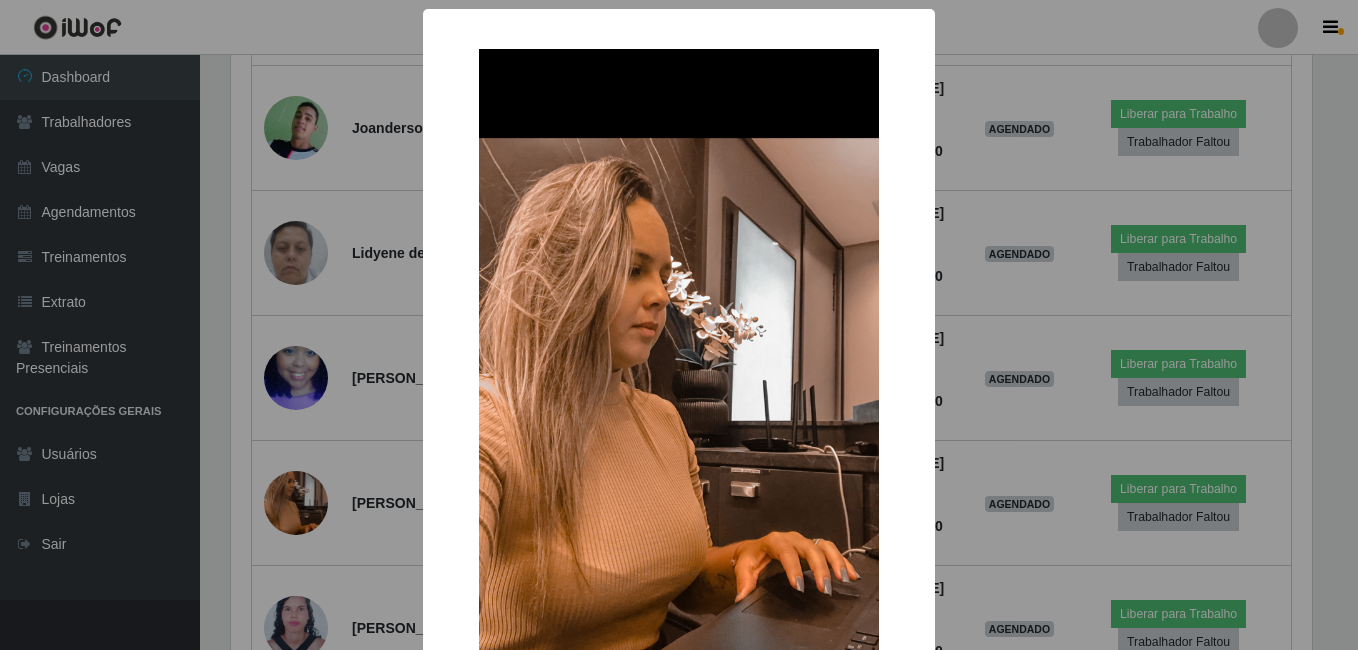 click on "× OK Cancel" at bounding box center (679, 325) 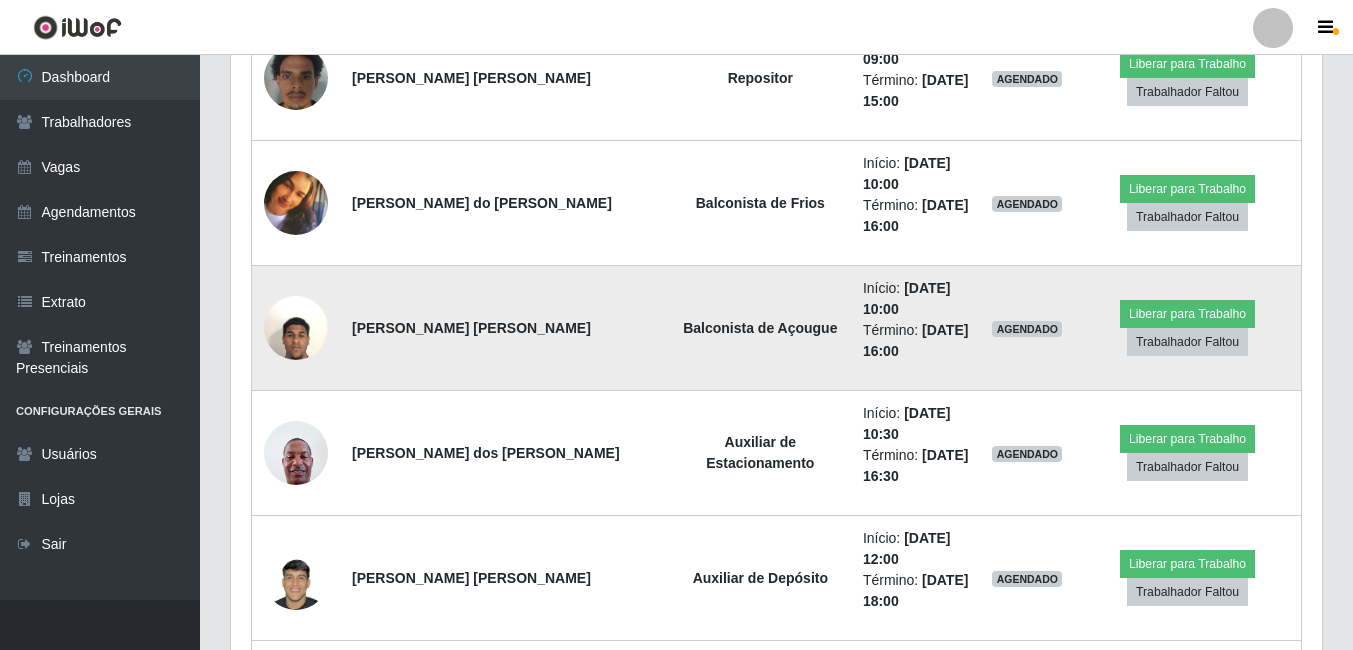 click at bounding box center [296, 327] 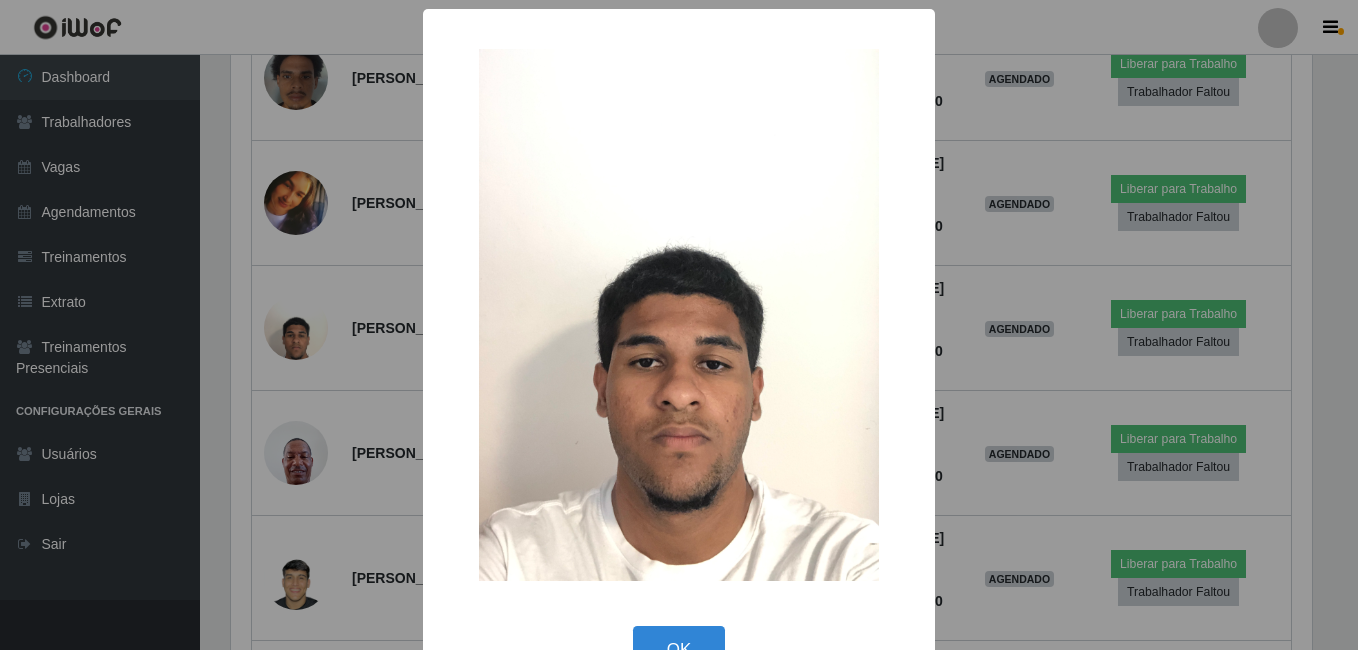 click on "× OK Cancel" at bounding box center (679, 325) 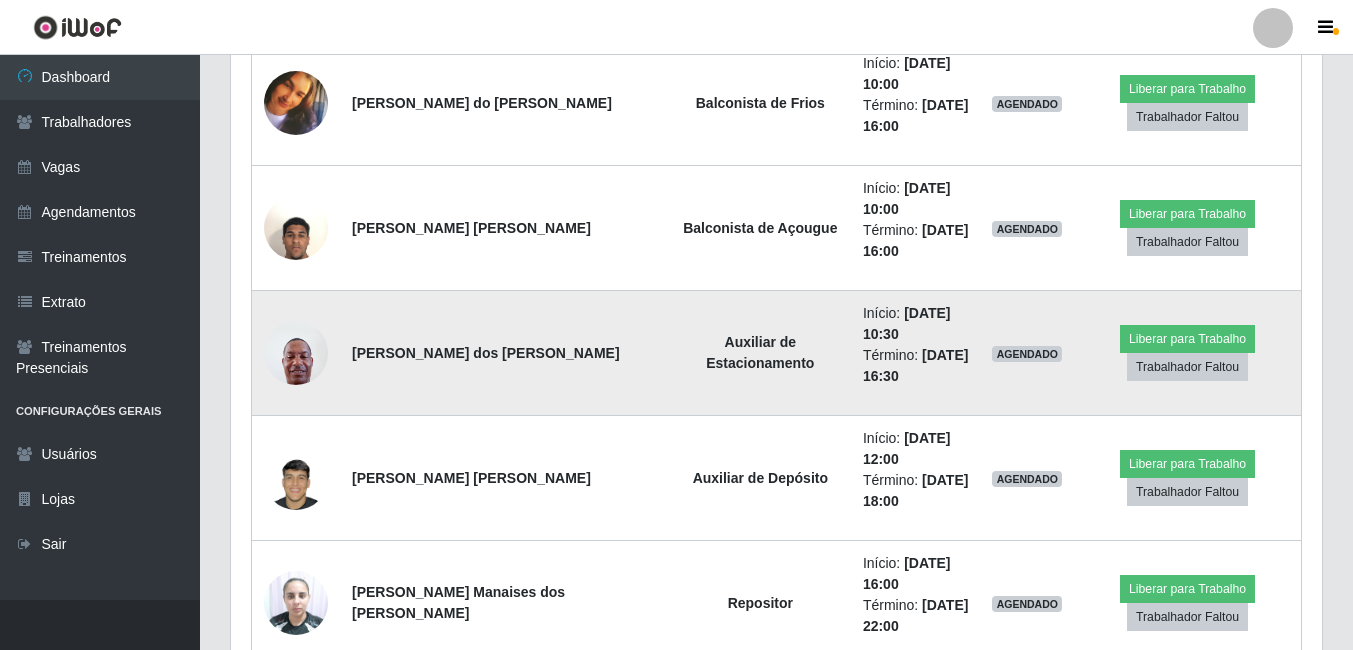 click at bounding box center [296, 352] 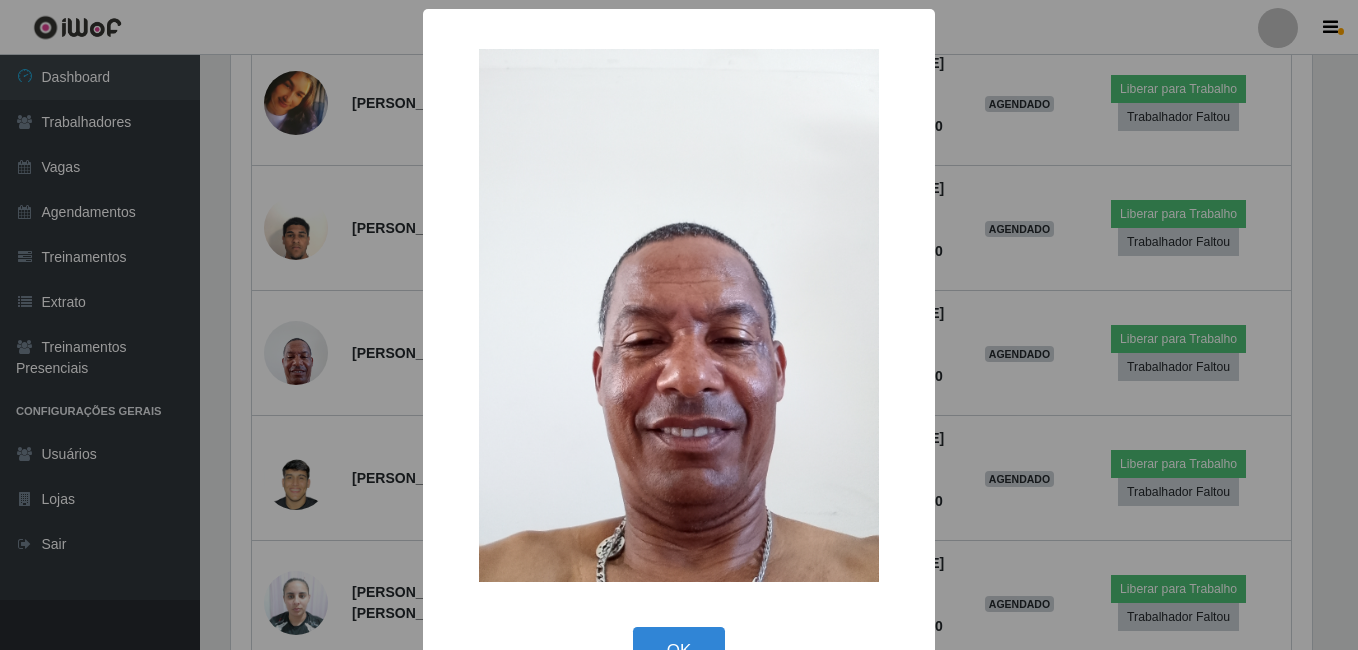 click on "× OK Cancel" at bounding box center [679, 325] 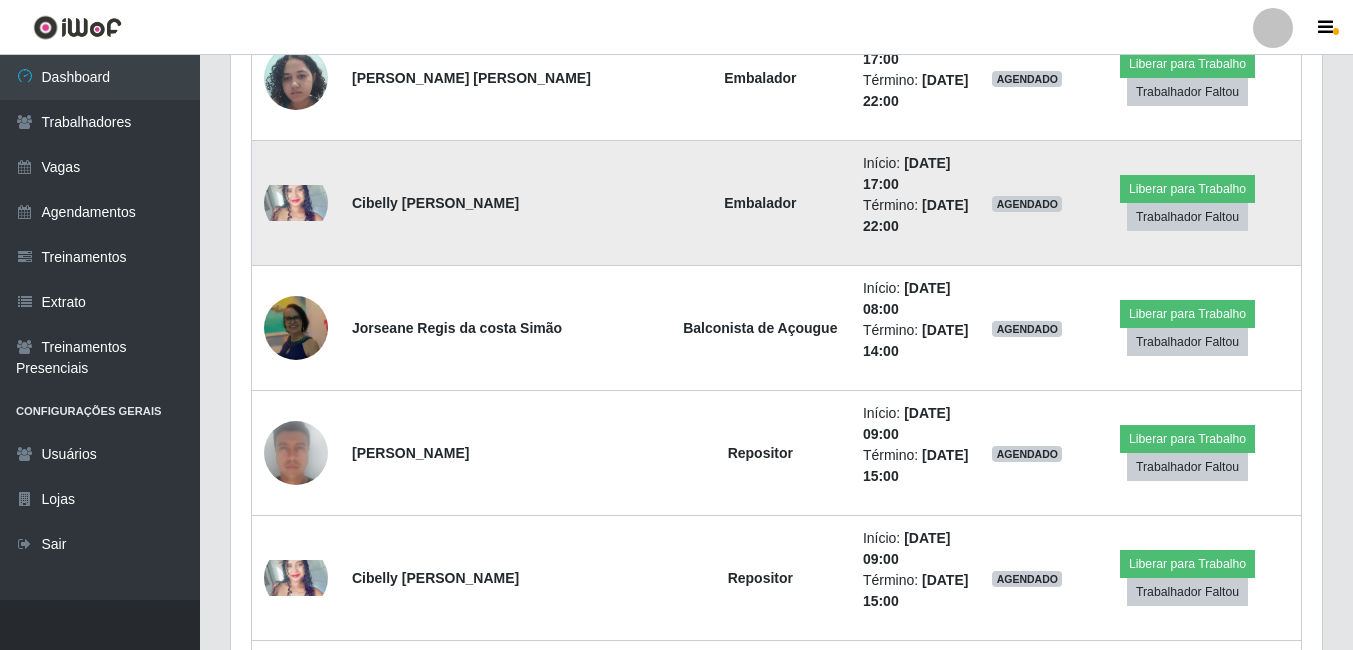 click at bounding box center [296, 203] 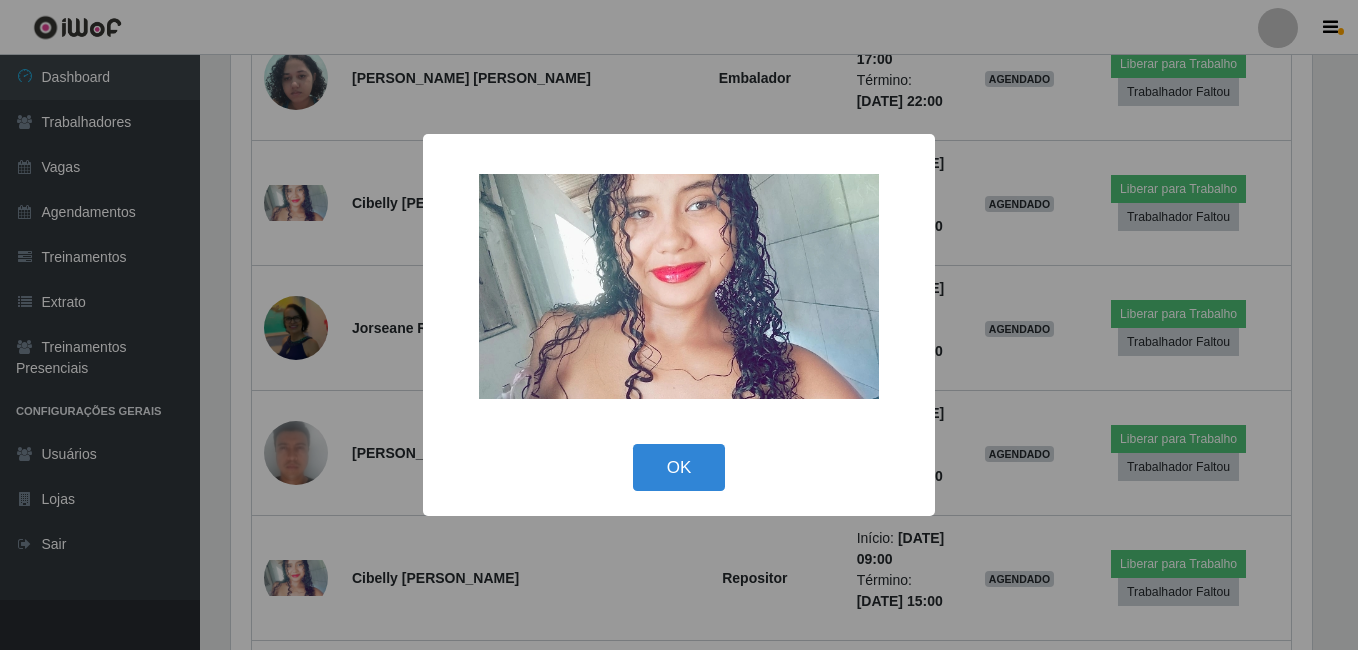 click on "× OK Cancel" at bounding box center [679, 325] 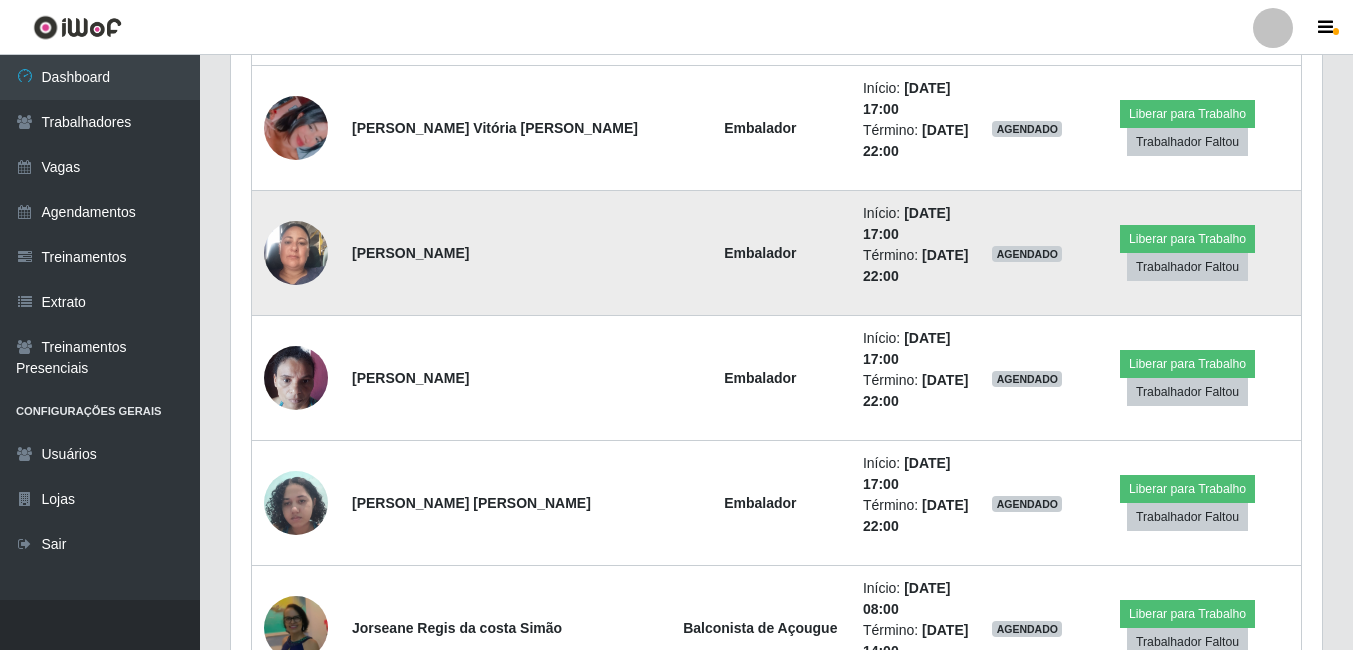 click at bounding box center (296, 253) 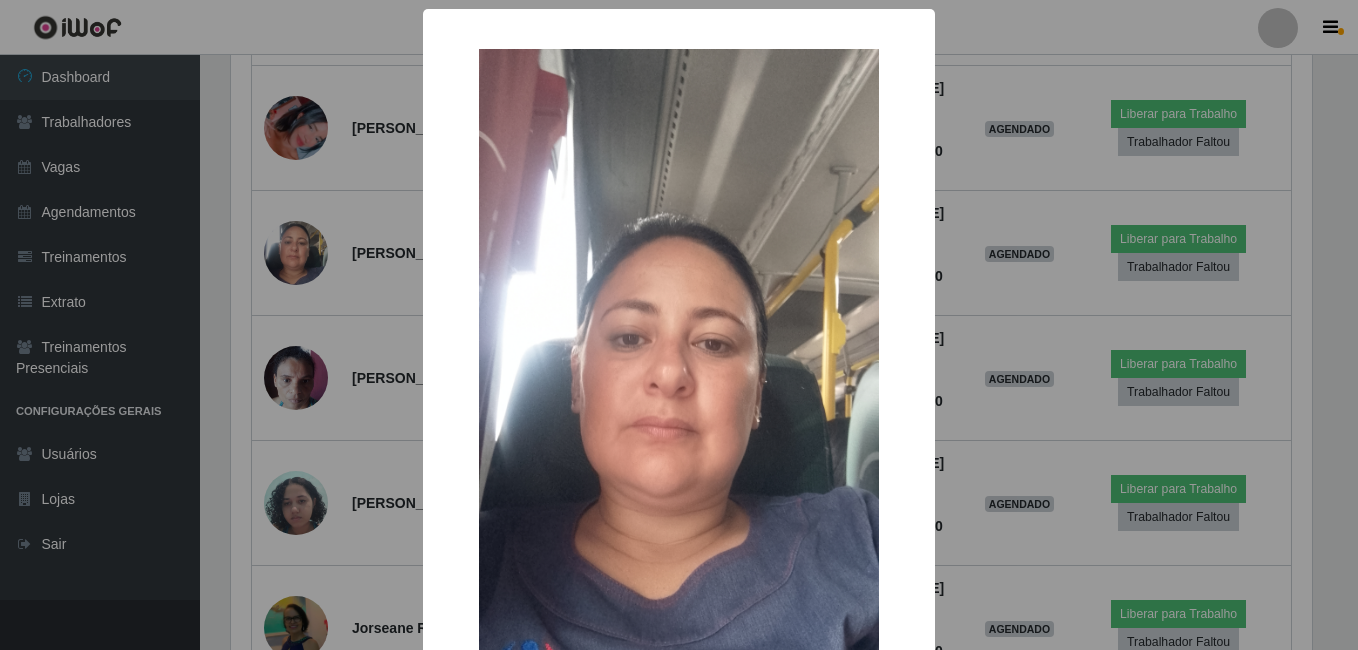 click on "× OK Cancel" at bounding box center [679, 325] 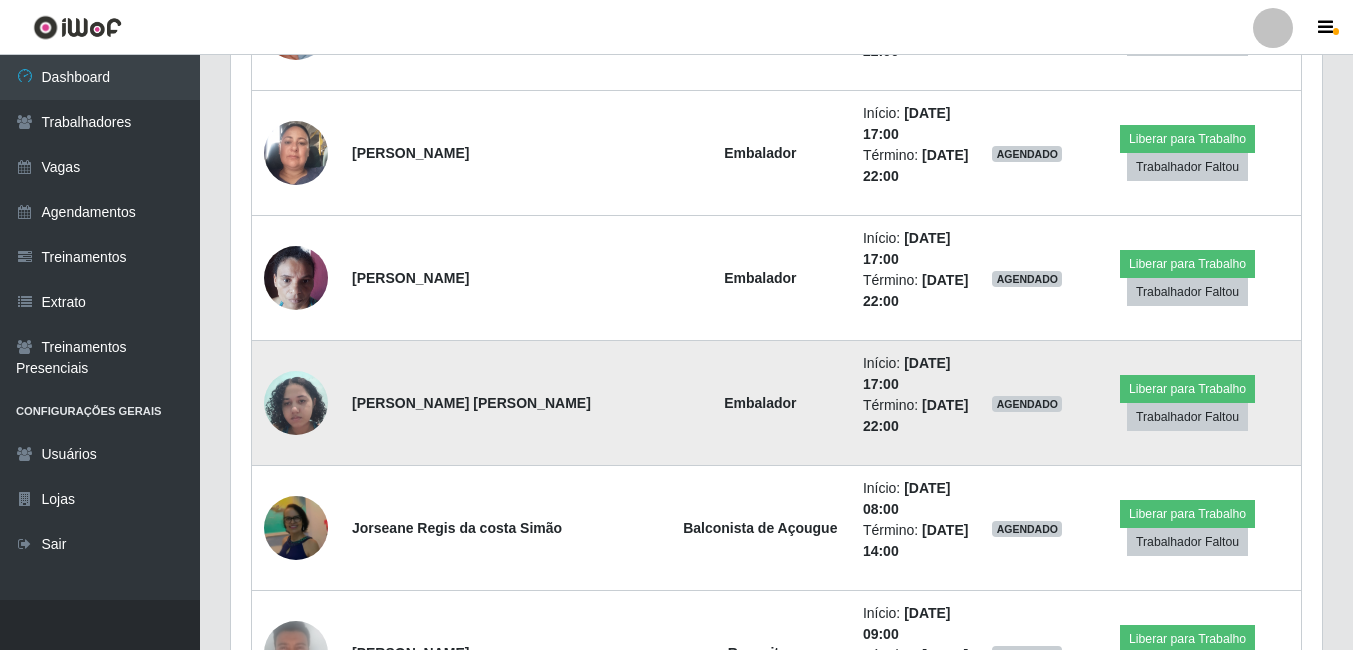 click at bounding box center [296, 402] 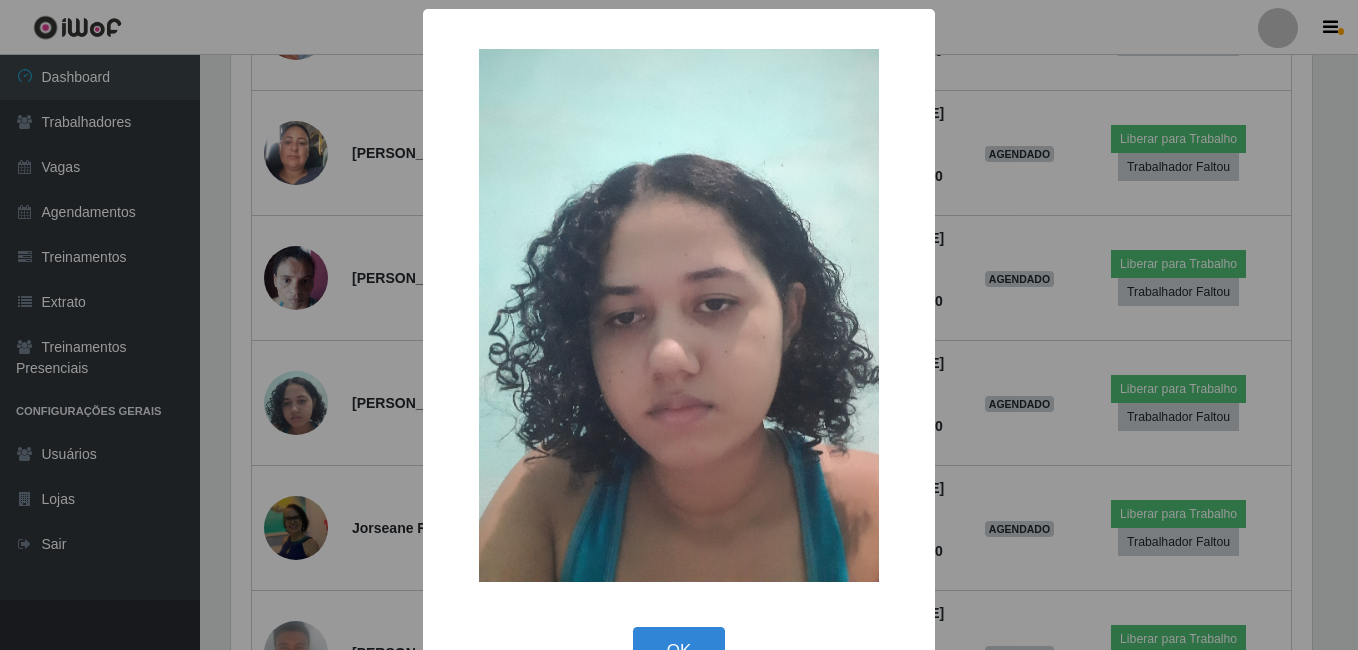 click on "× OK Cancel" at bounding box center (679, 325) 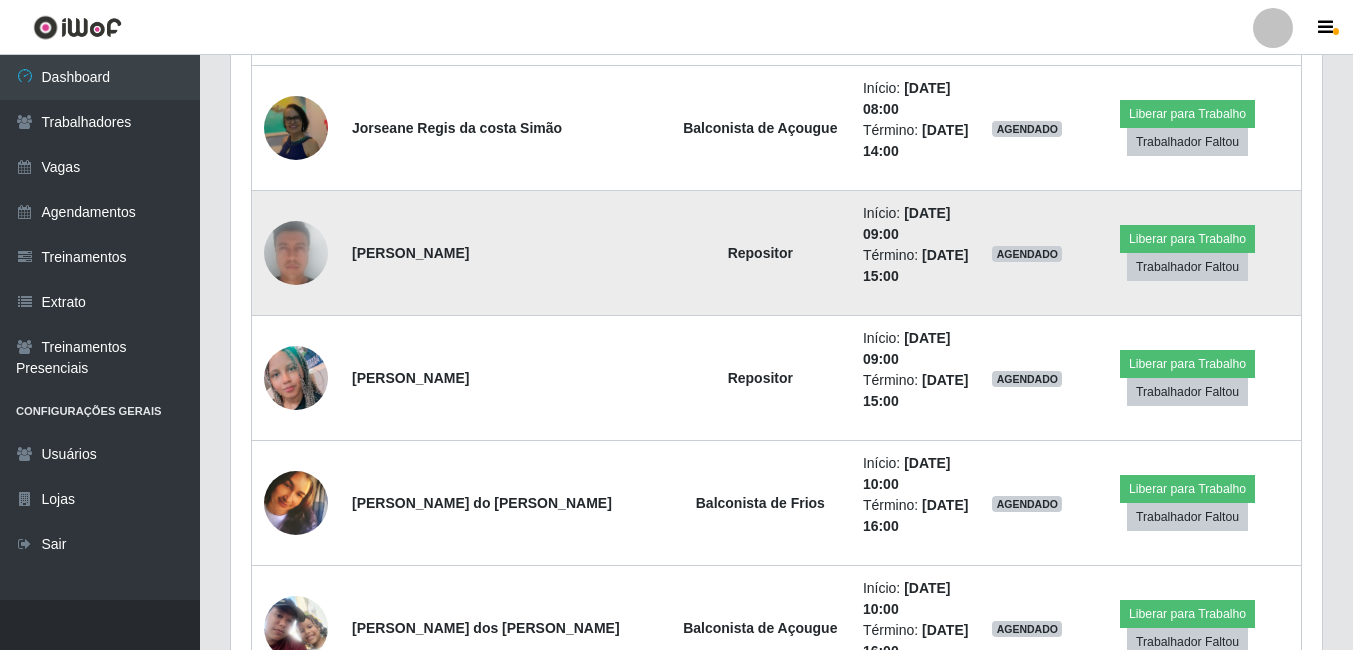 click at bounding box center (296, 253) 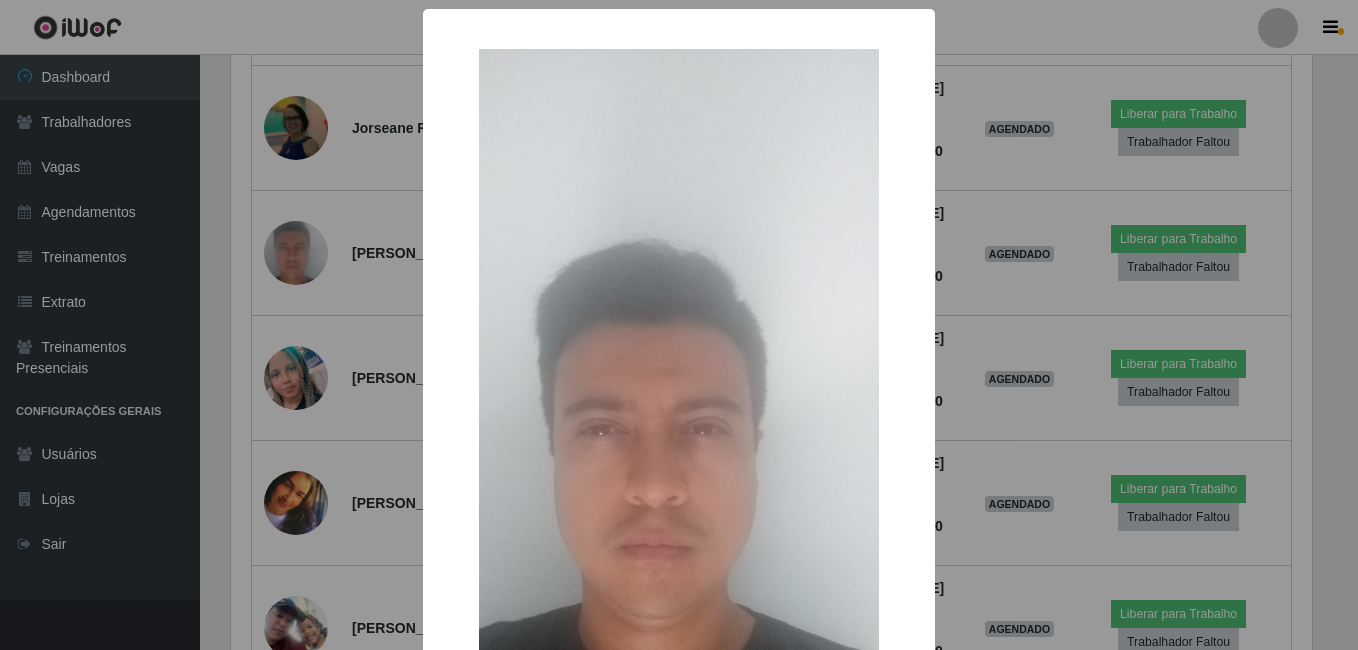 click on "× OK Cancel" at bounding box center (679, 325) 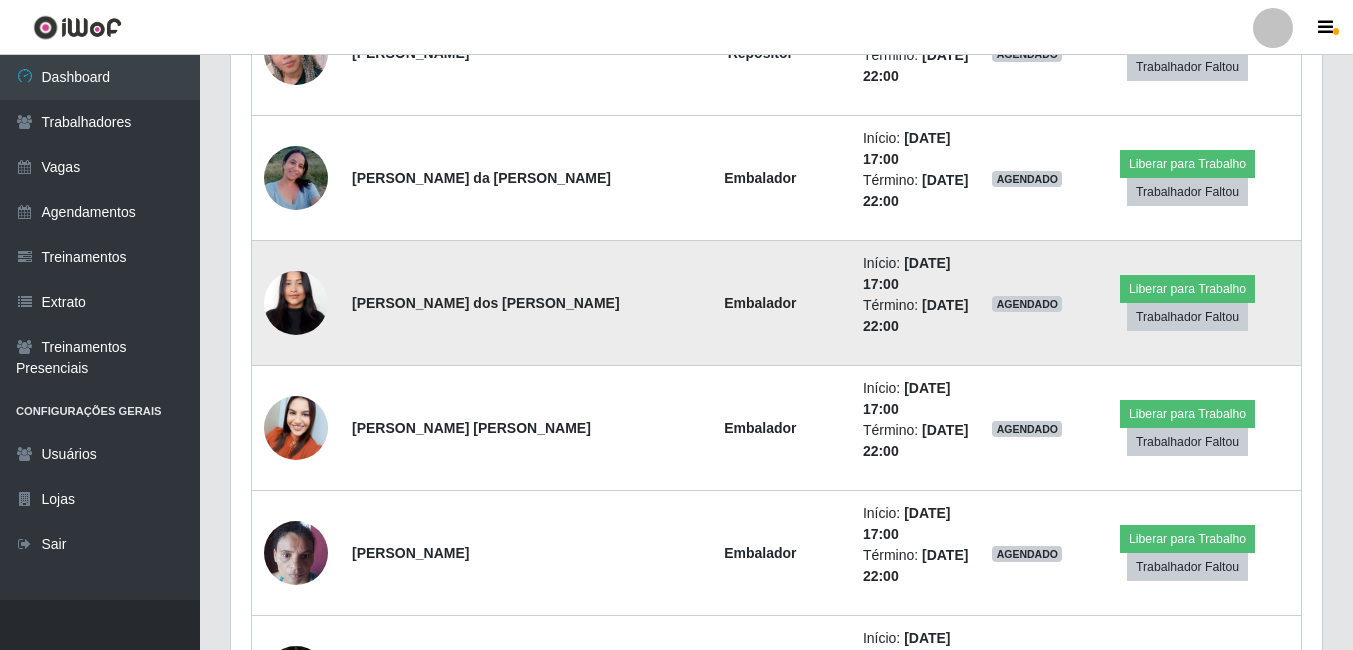 click at bounding box center [296, 303] 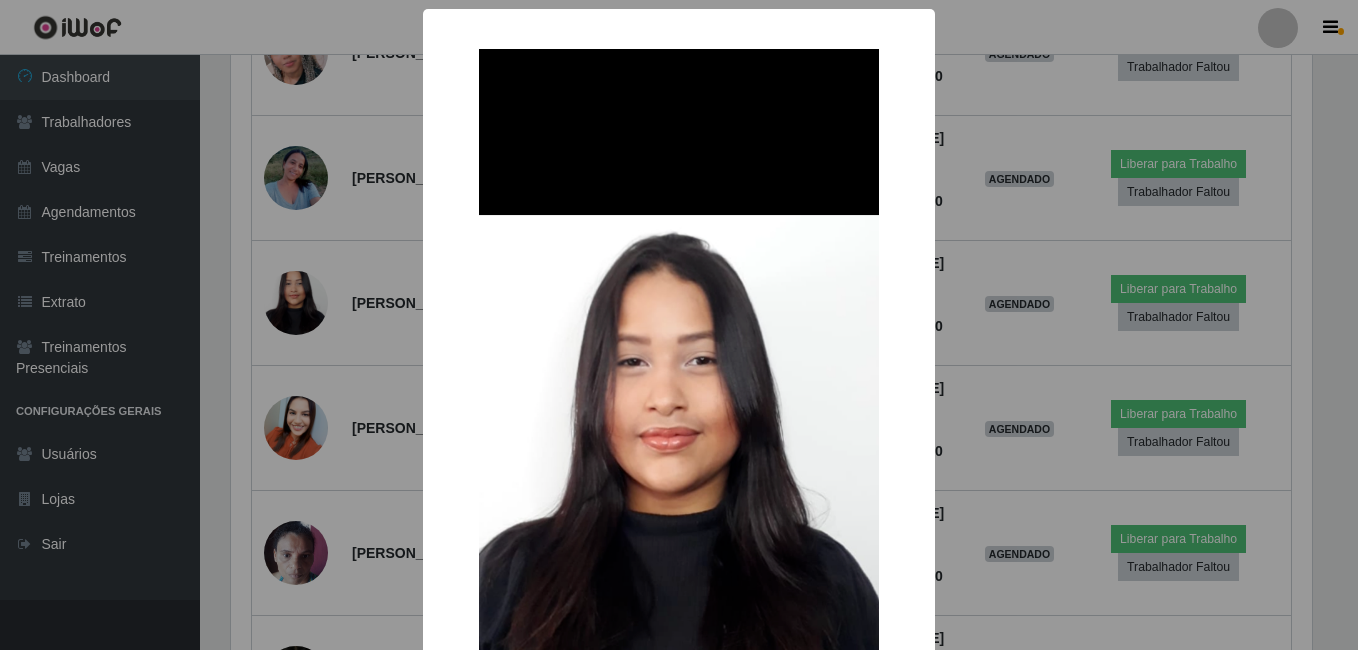 click on "× OK Cancel" at bounding box center [679, 325] 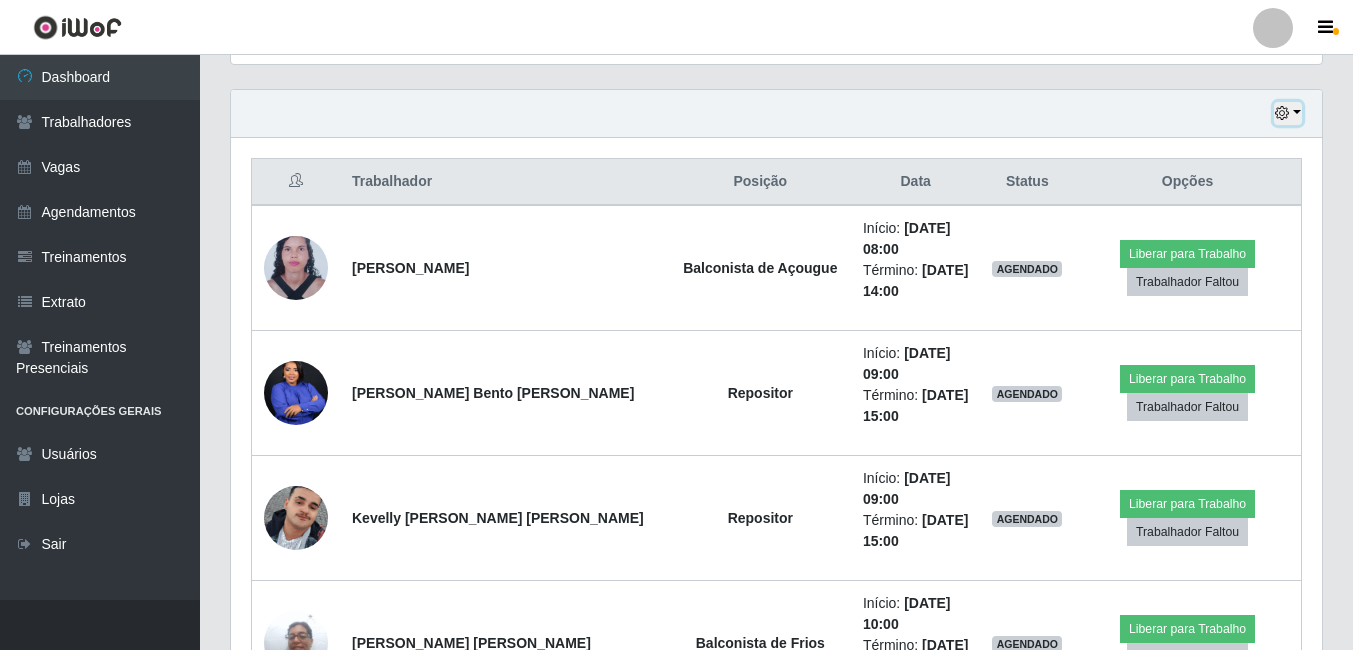 click at bounding box center [1282, 113] 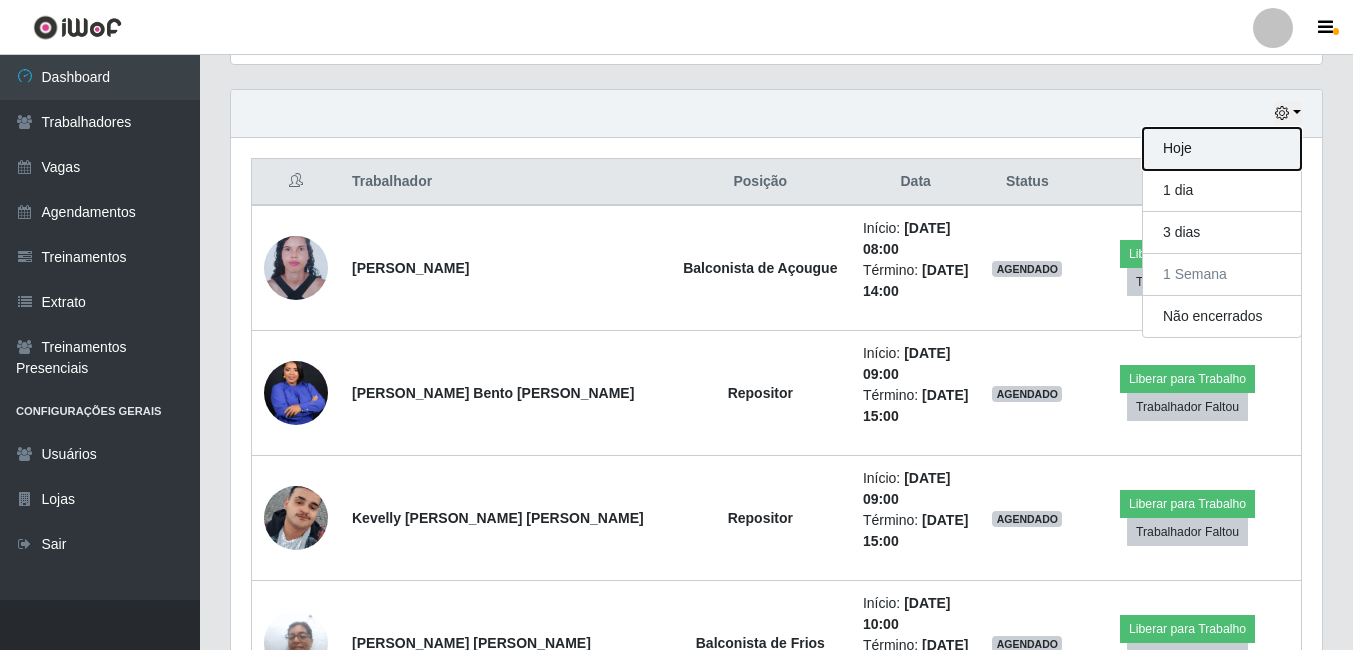 click on "Hoje" at bounding box center (1222, 149) 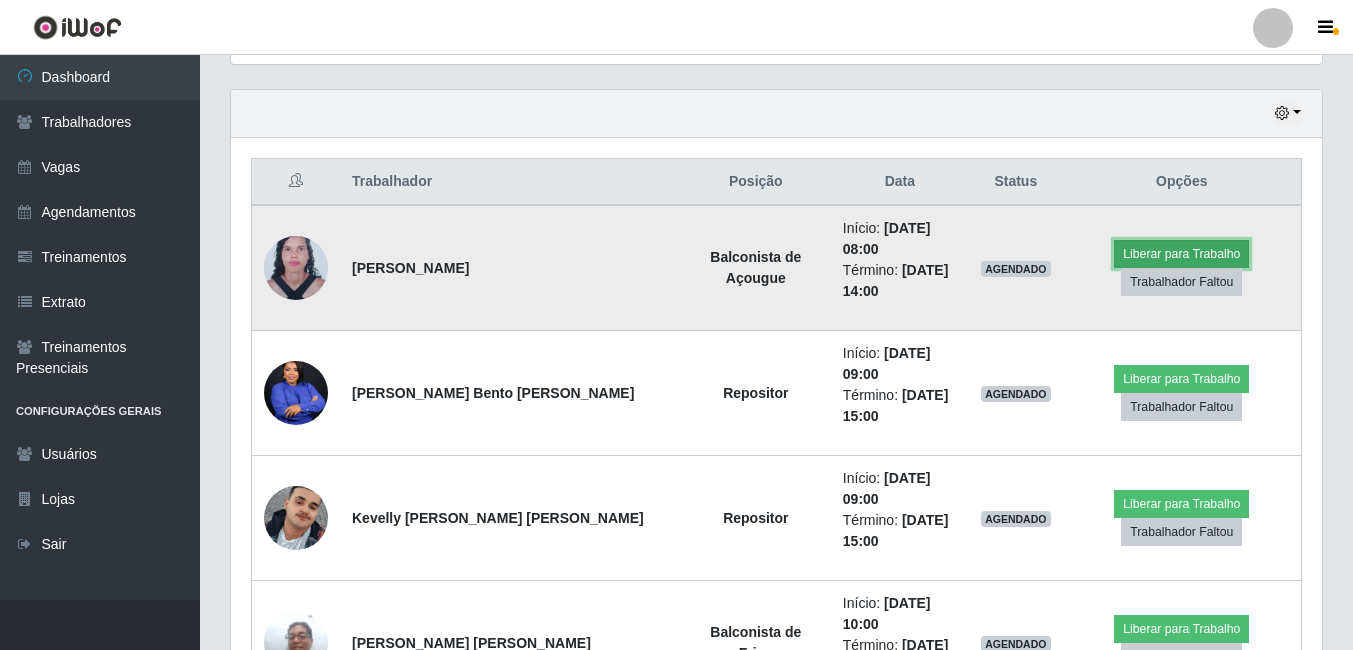 click on "Liberar para Trabalho" at bounding box center (1181, 254) 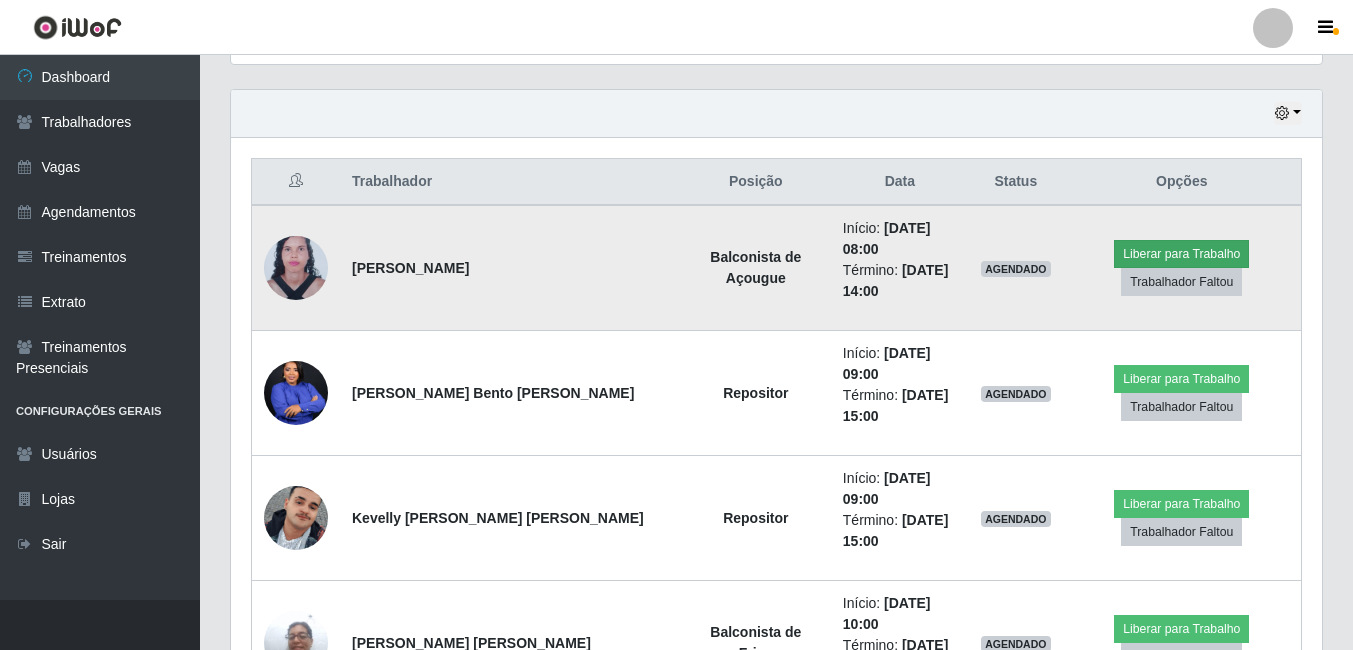 scroll, scrollTop: 999585, scrollLeft: 998919, axis: both 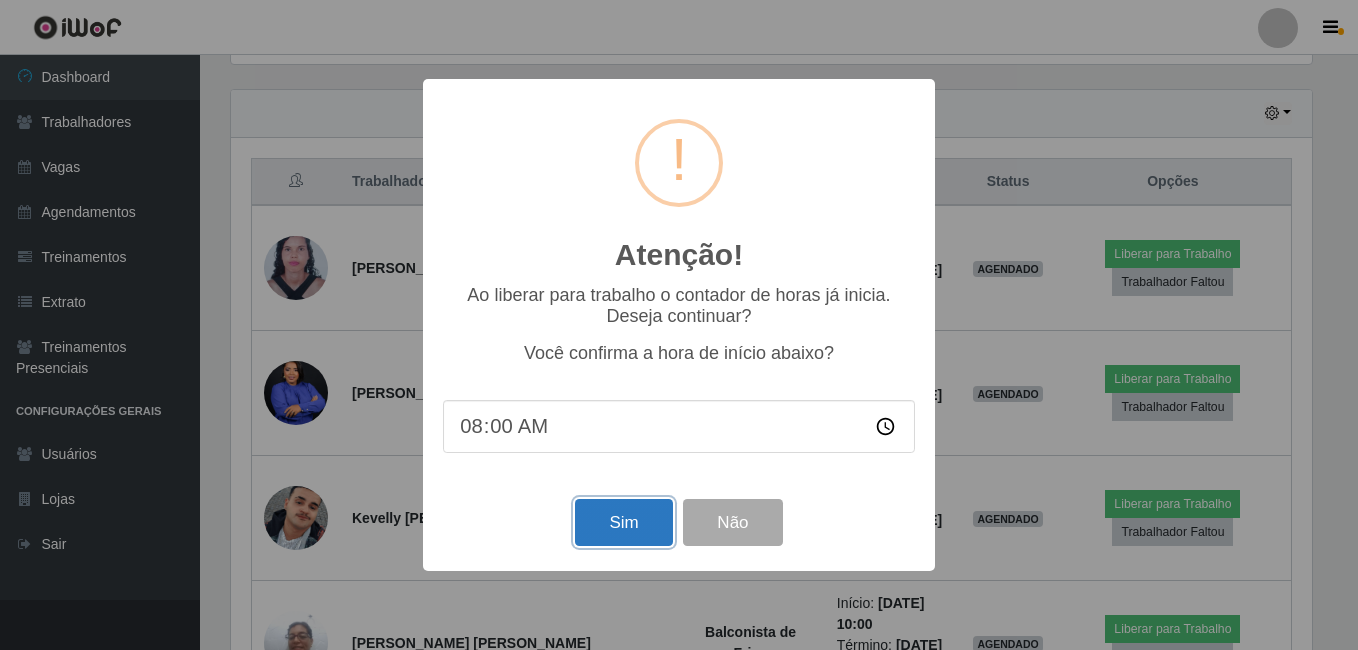 click on "Sim" at bounding box center [623, 522] 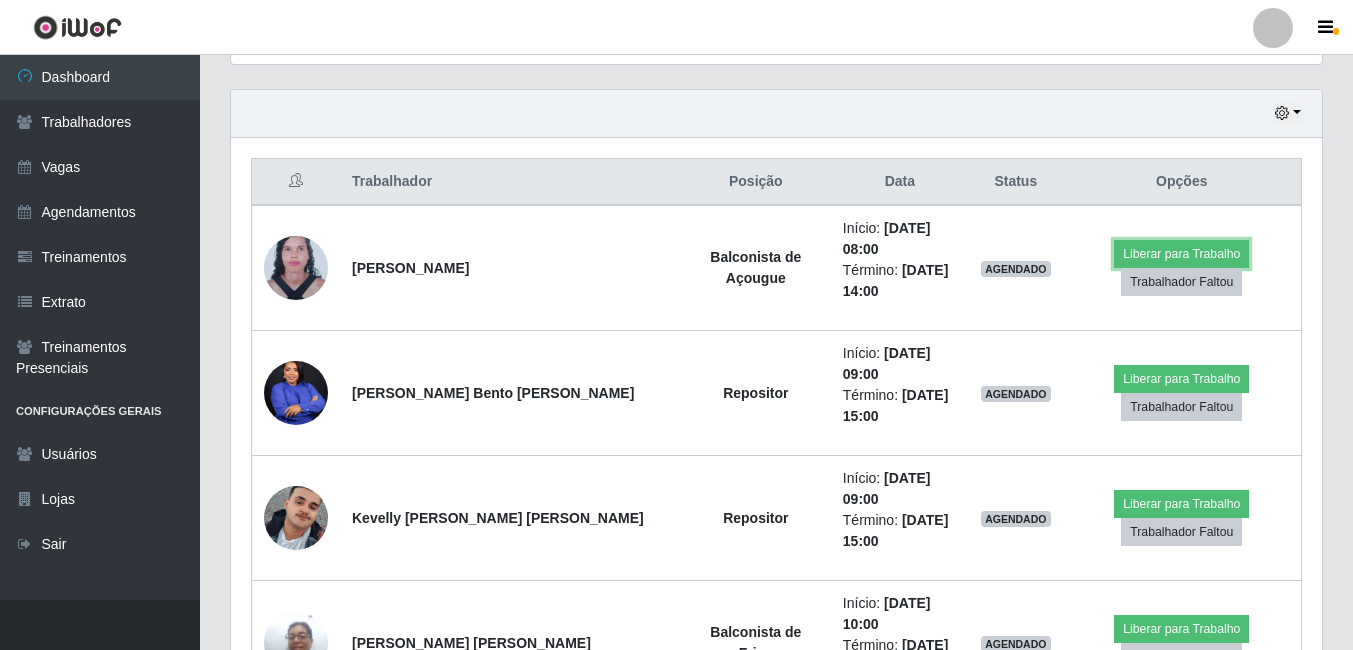 scroll, scrollTop: 999585, scrollLeft: 998909, axis: both 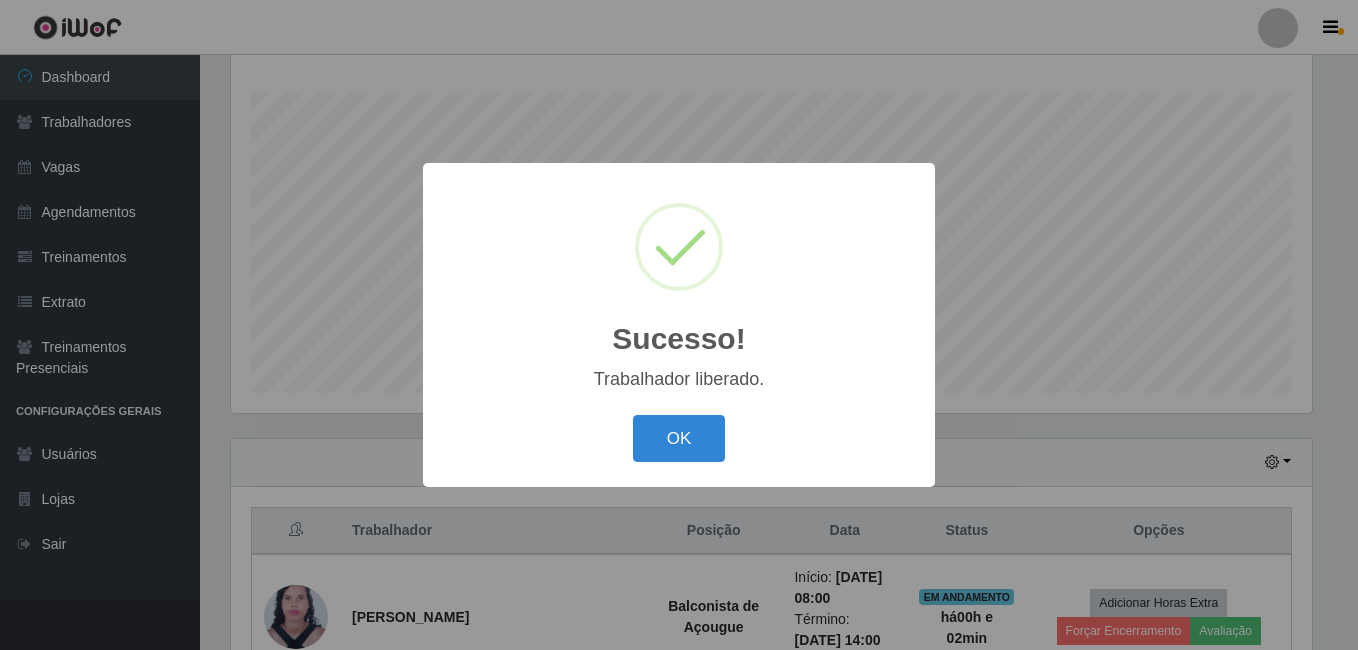 type 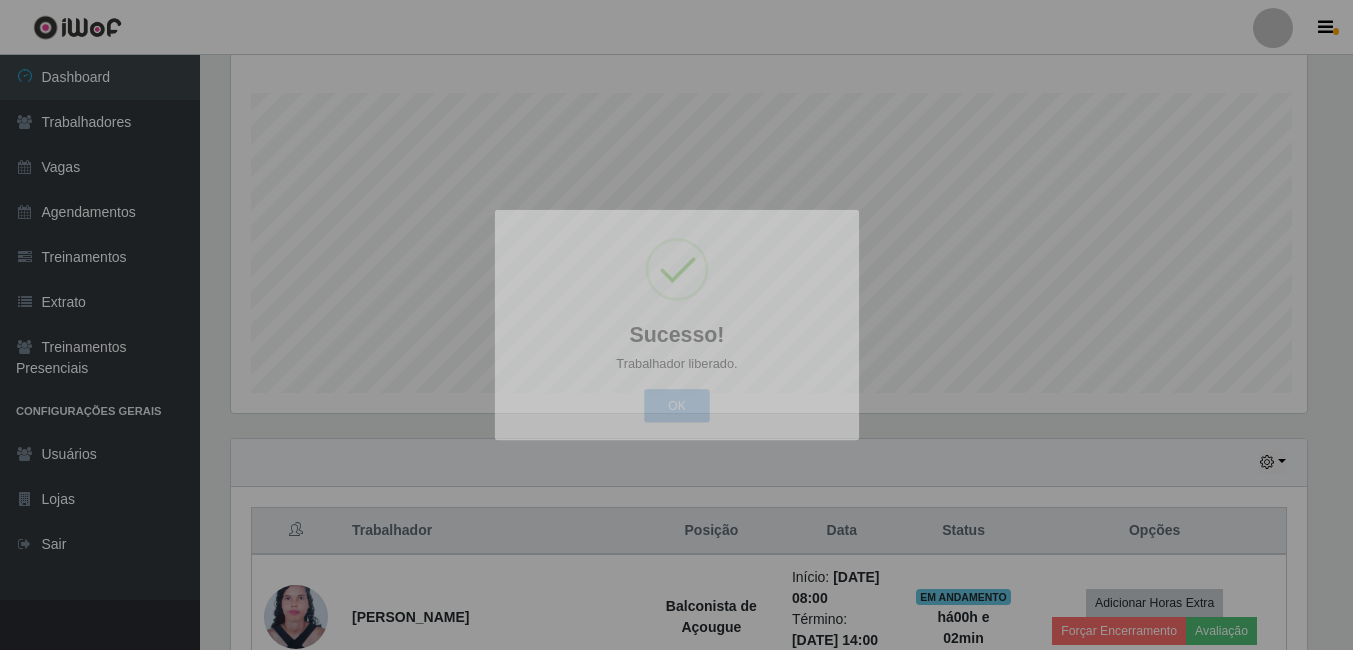 scroll, scrollTop: 999585, scrollLeft: 998909, axis: both 